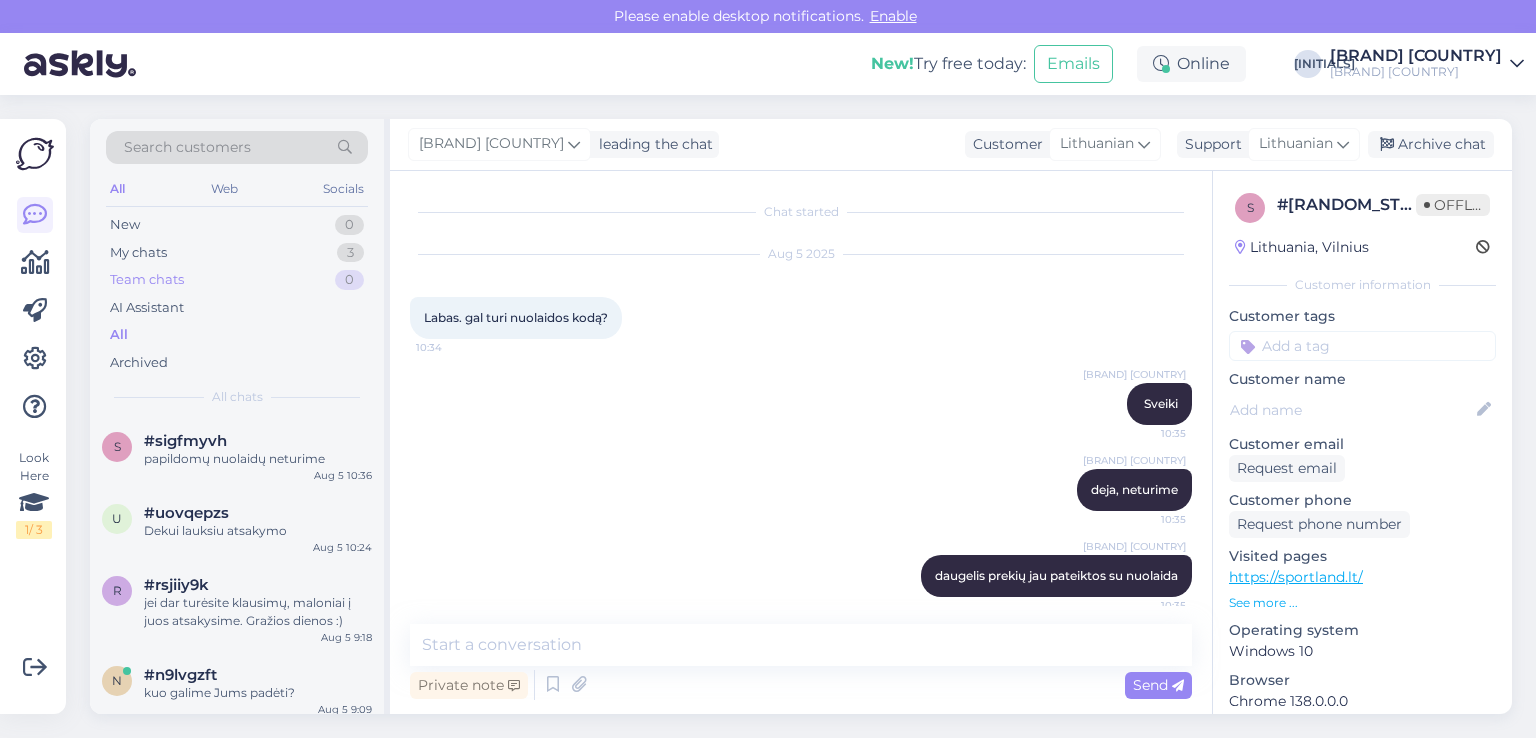 scroll, scrollTop: 0, scrollLeft: 0, axis: both 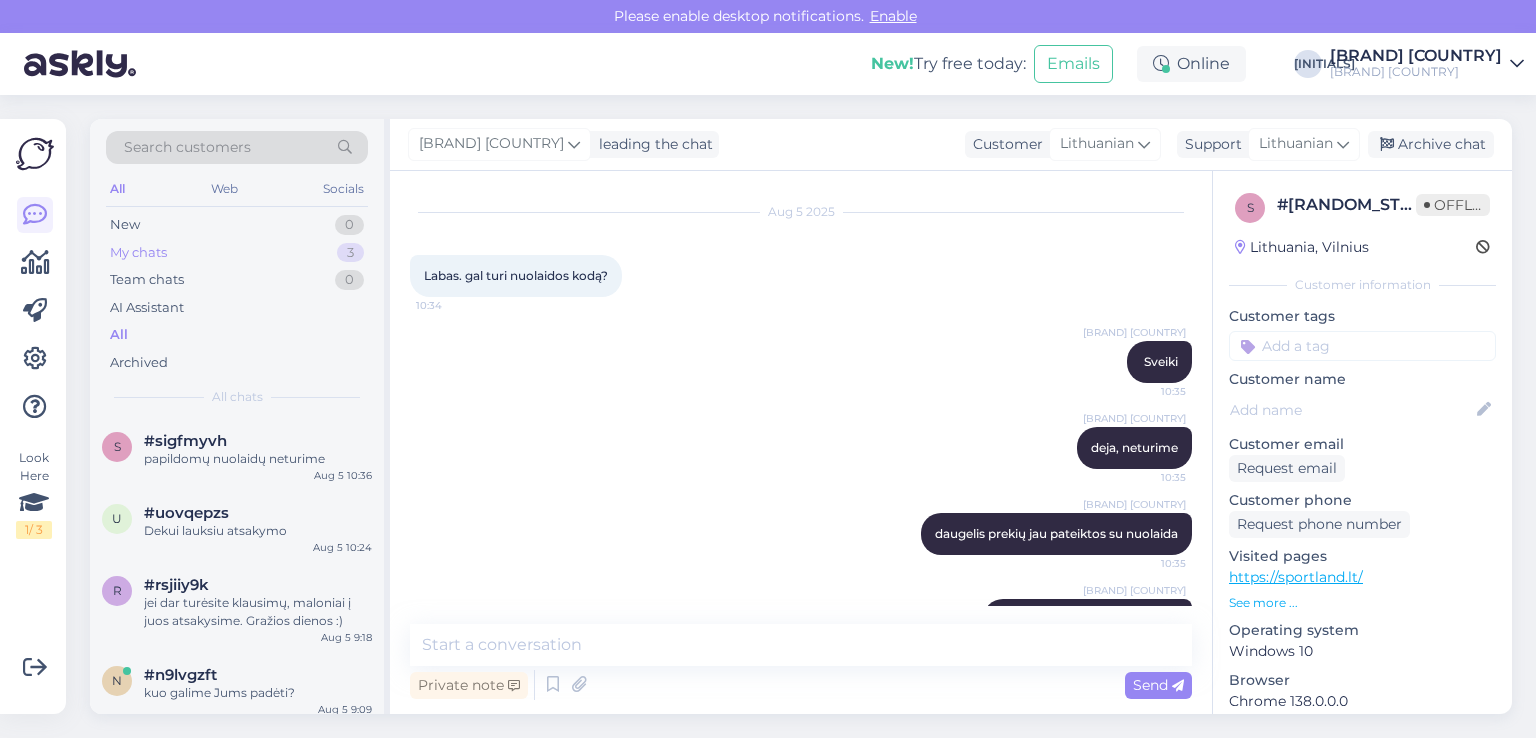 click on "My chats" at bounding box center (138, 253) 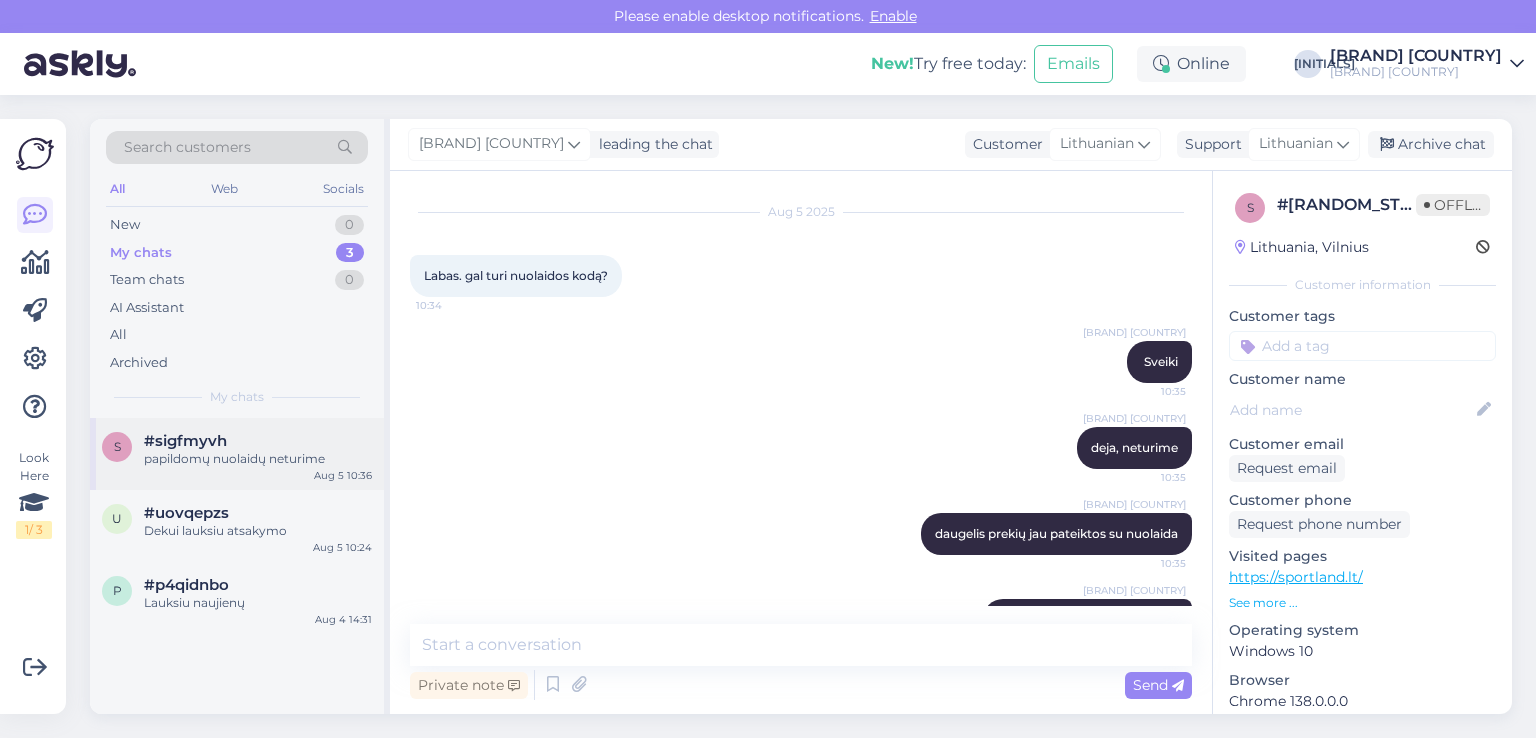 click on "papildomų nuolaidų neturime" at bounding box center (258, 459) 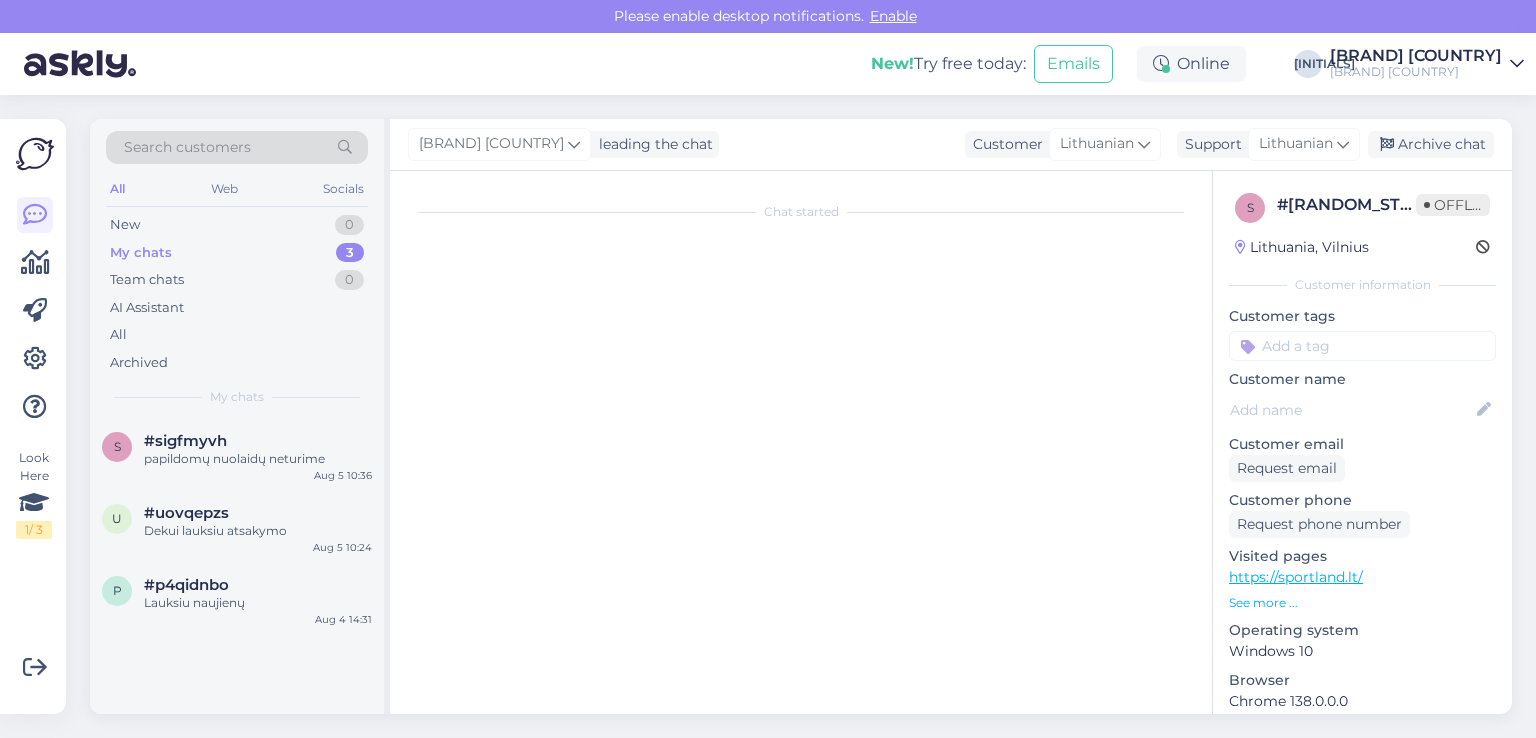 scroll, scrollTop: 100, scrollLeft: 0, axis: vertical 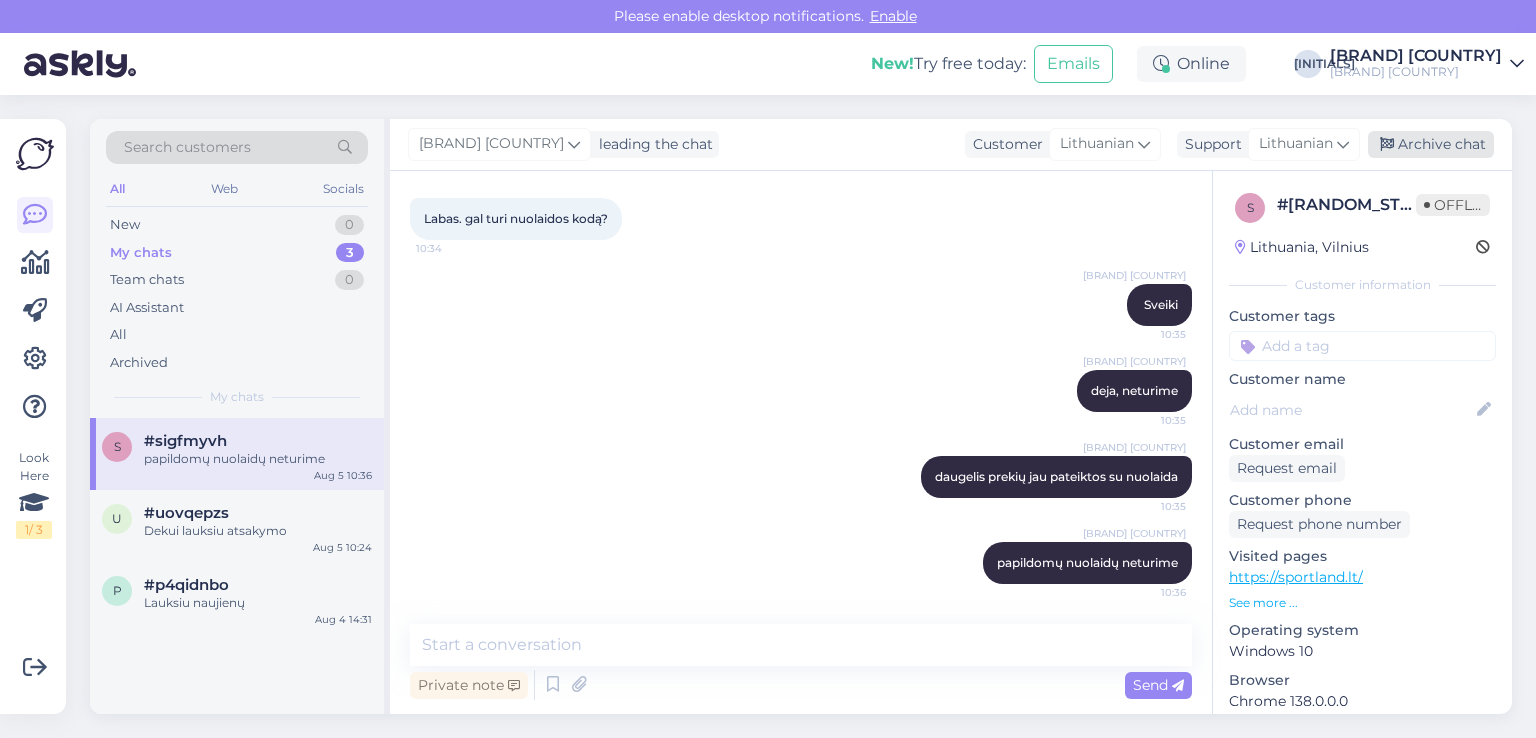 click on "Archive chat" at bounding box center [1431, 144] 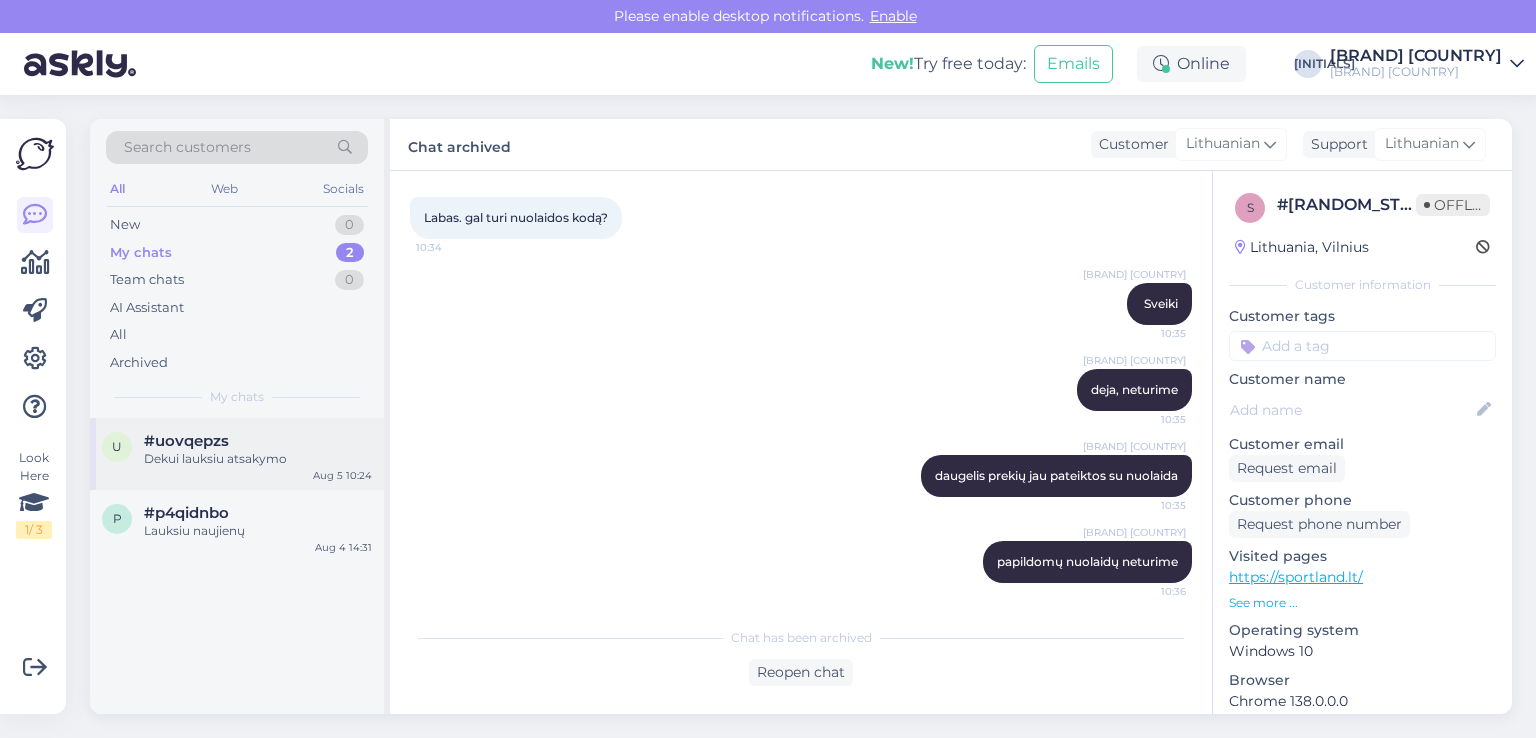click on "Dekui lauksiu atsakymo" at bounding box center [258, 459] 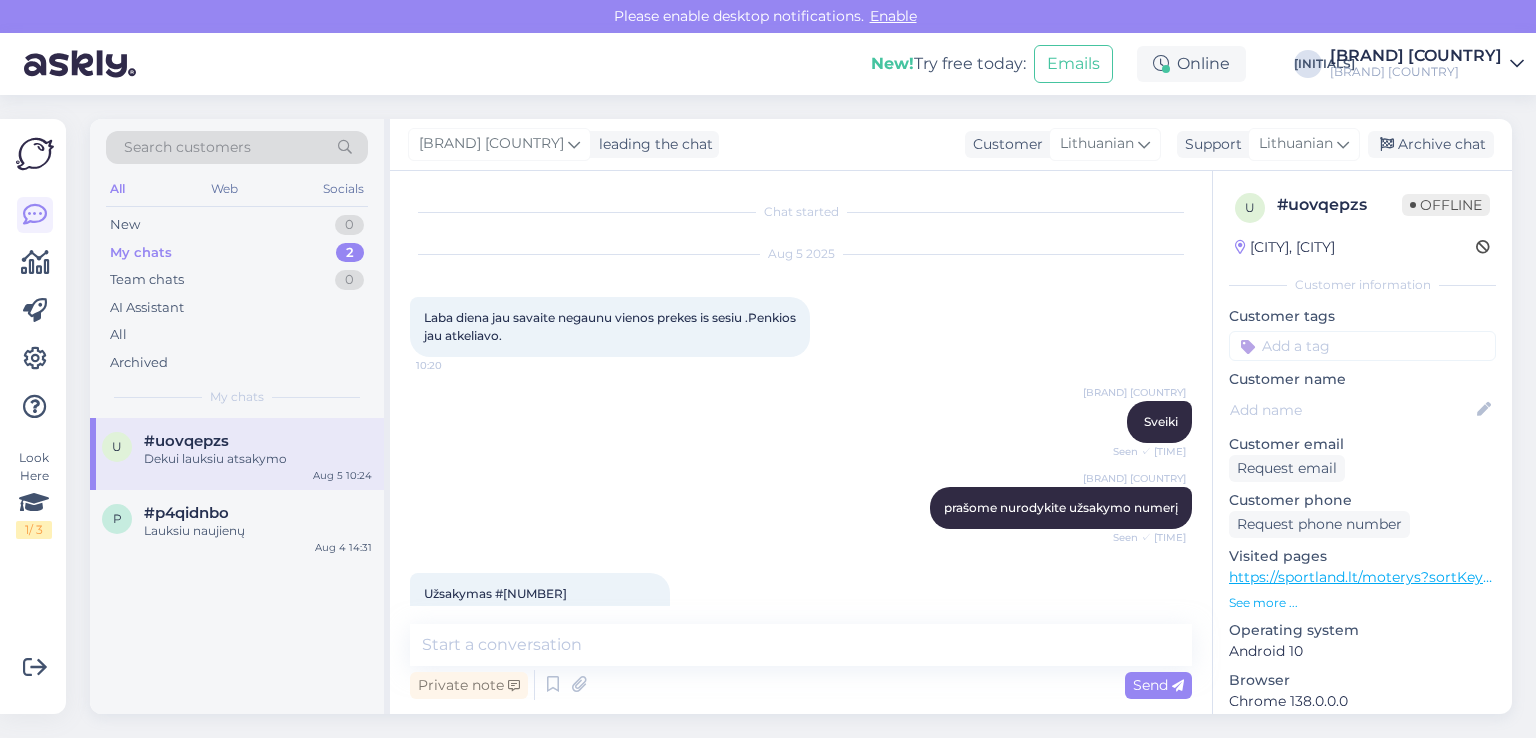 scroll, scrollTop: 781, scrollLeft: 0, axis: vertical 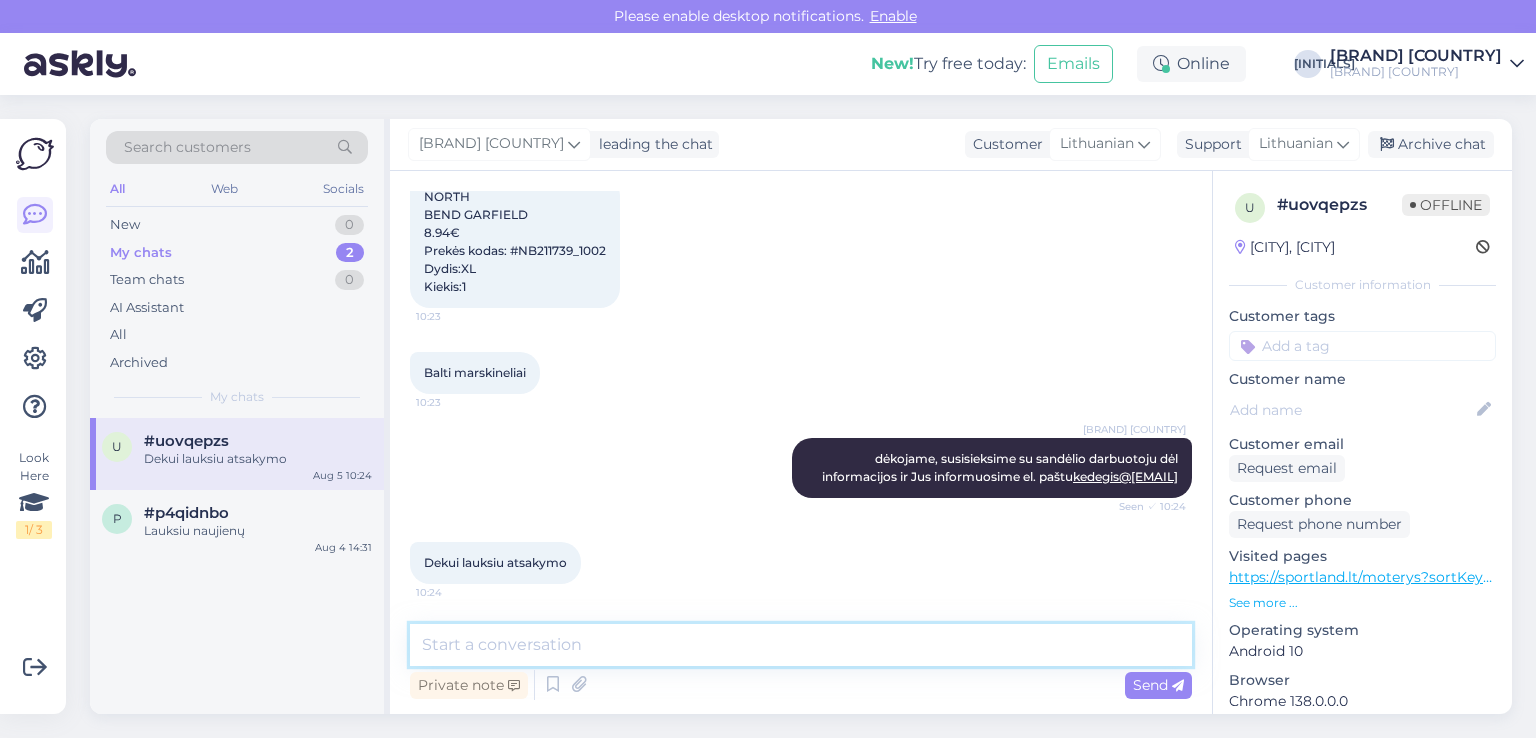 click at bounding box center (801, 645) 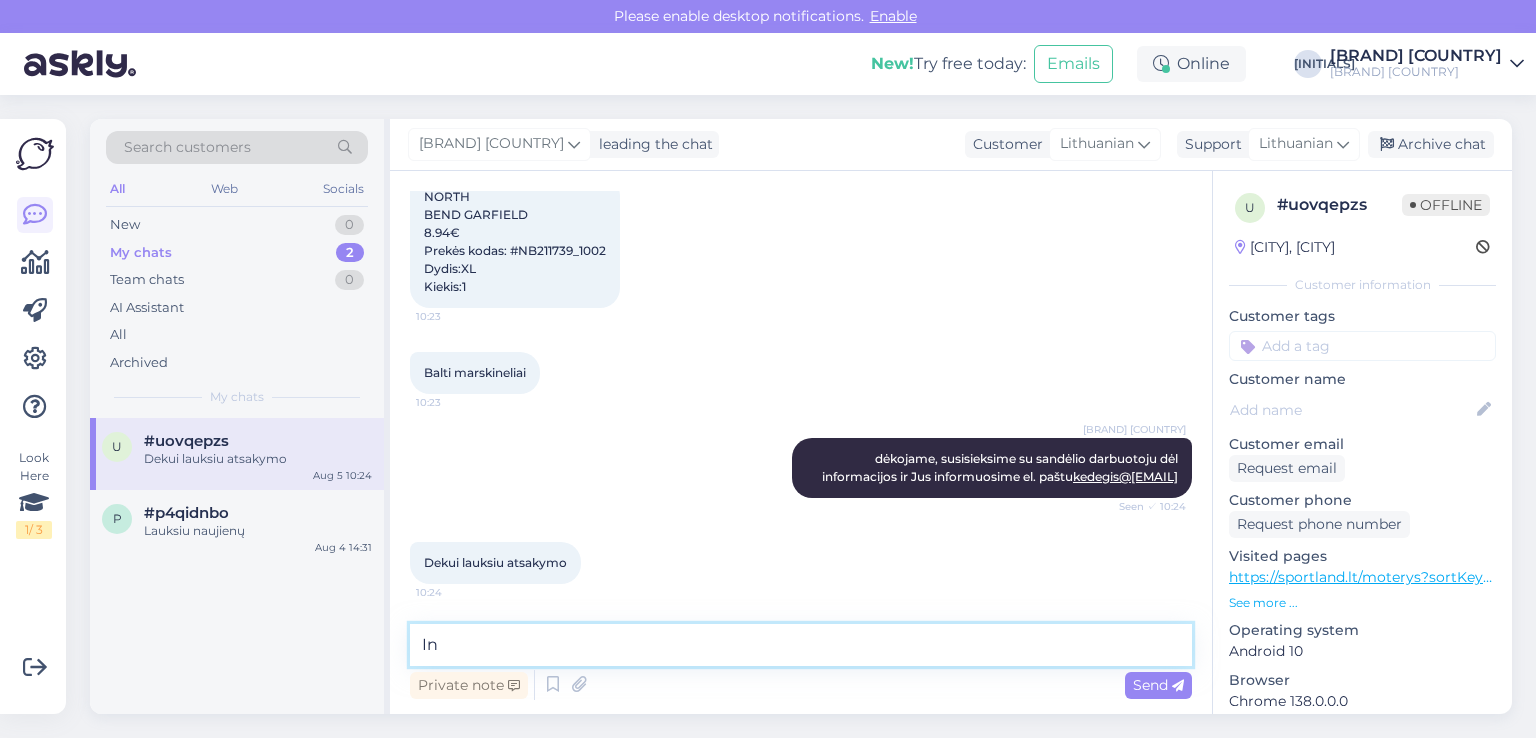 type on "I" 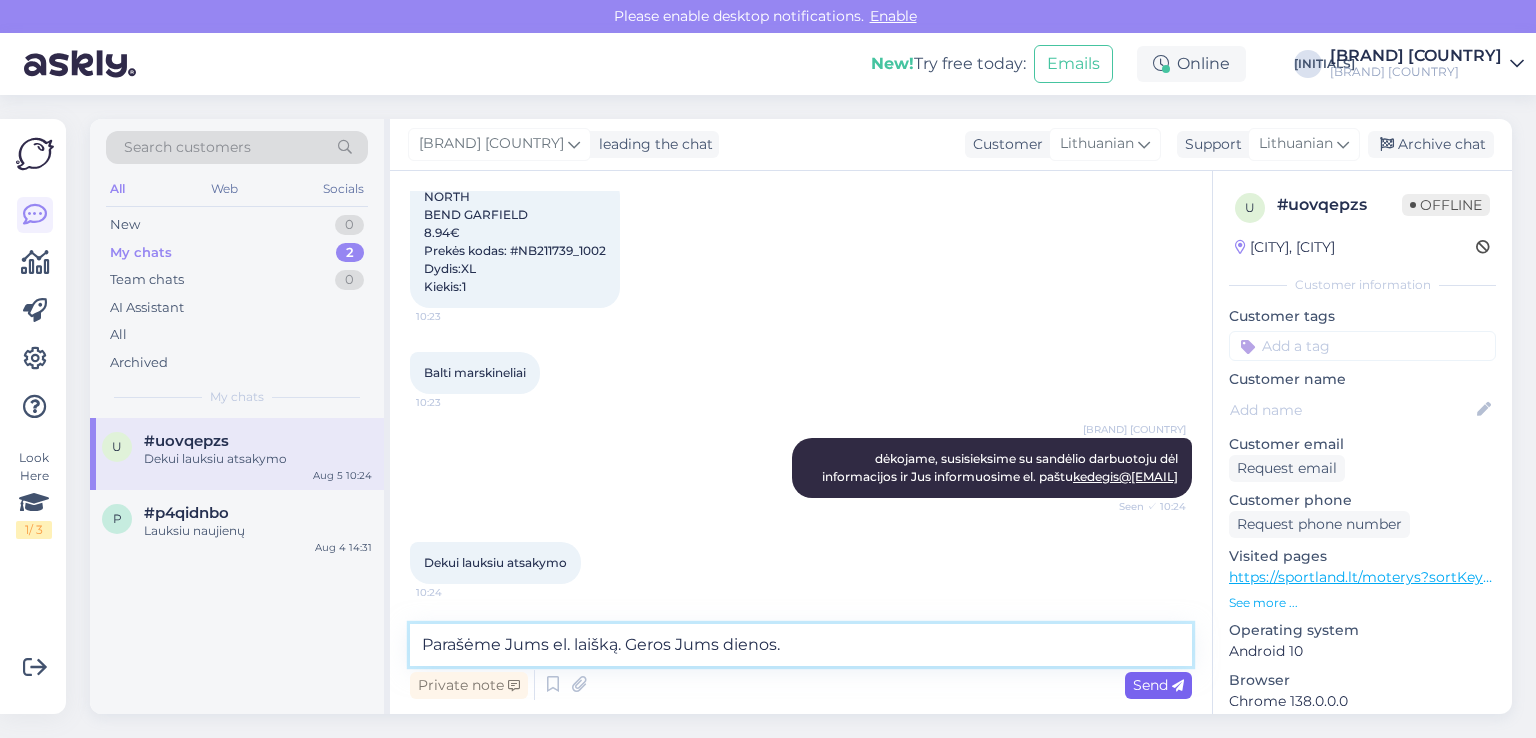 type on "Parašėme Jums el. laišką. Geros Jums dienos." 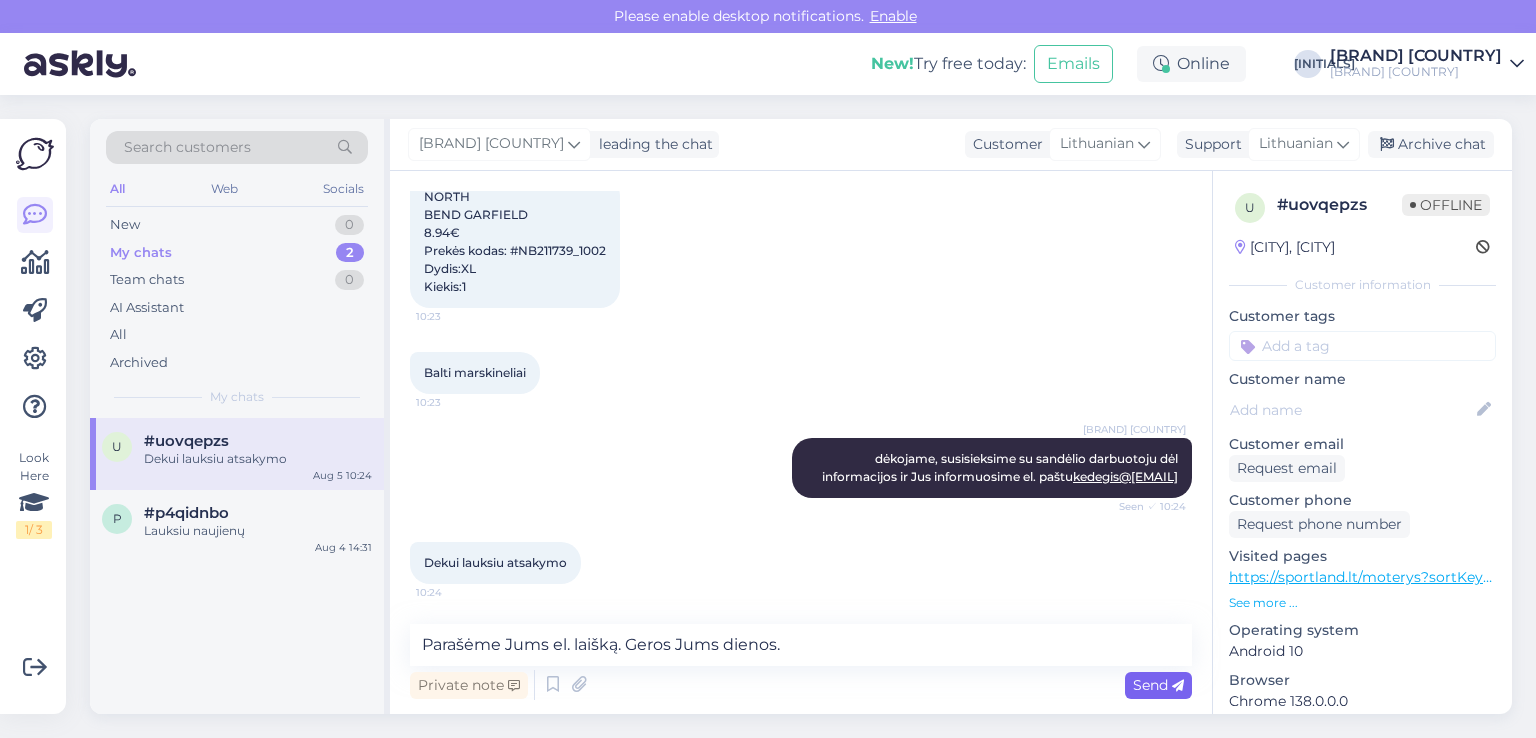click on "Send" at bounding box center [1158, 685] 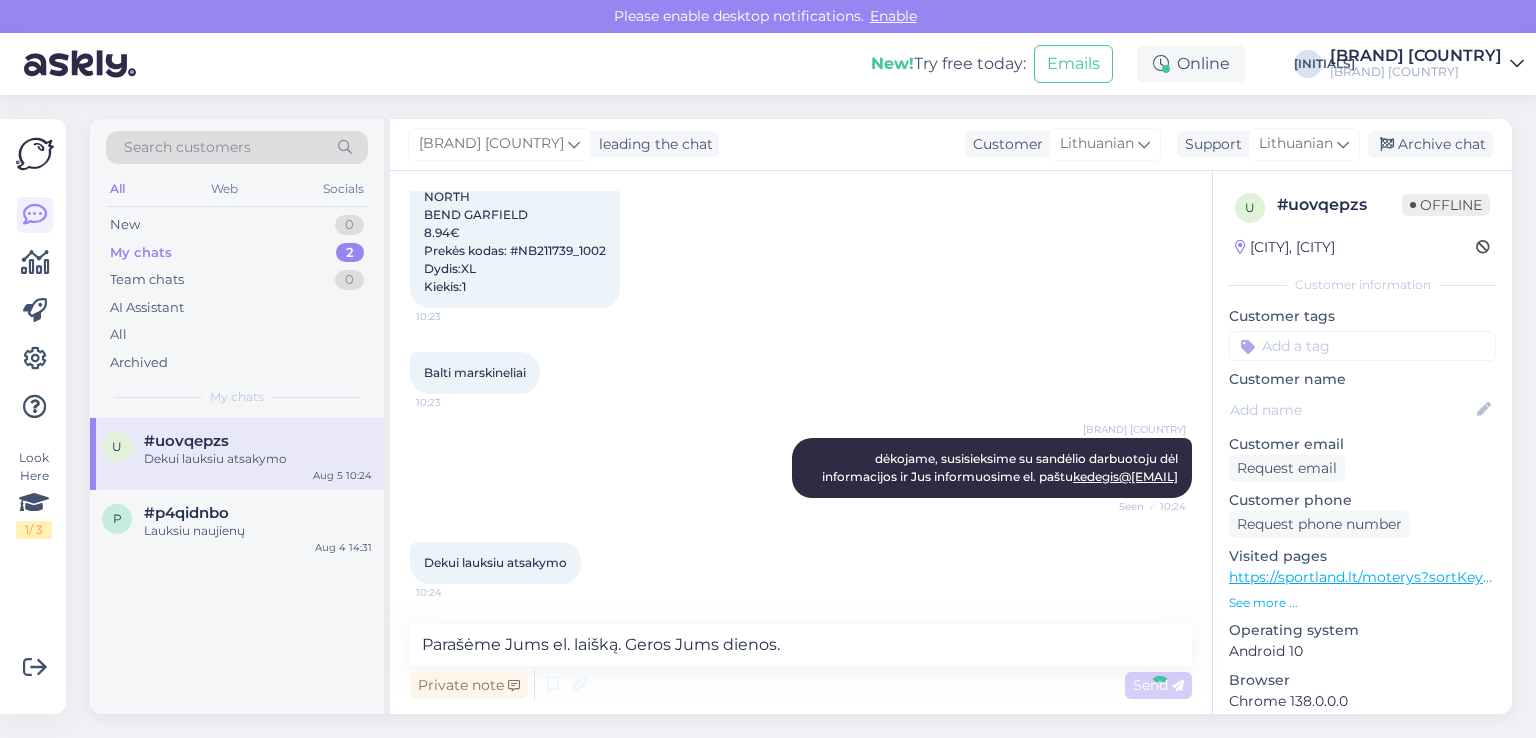 type 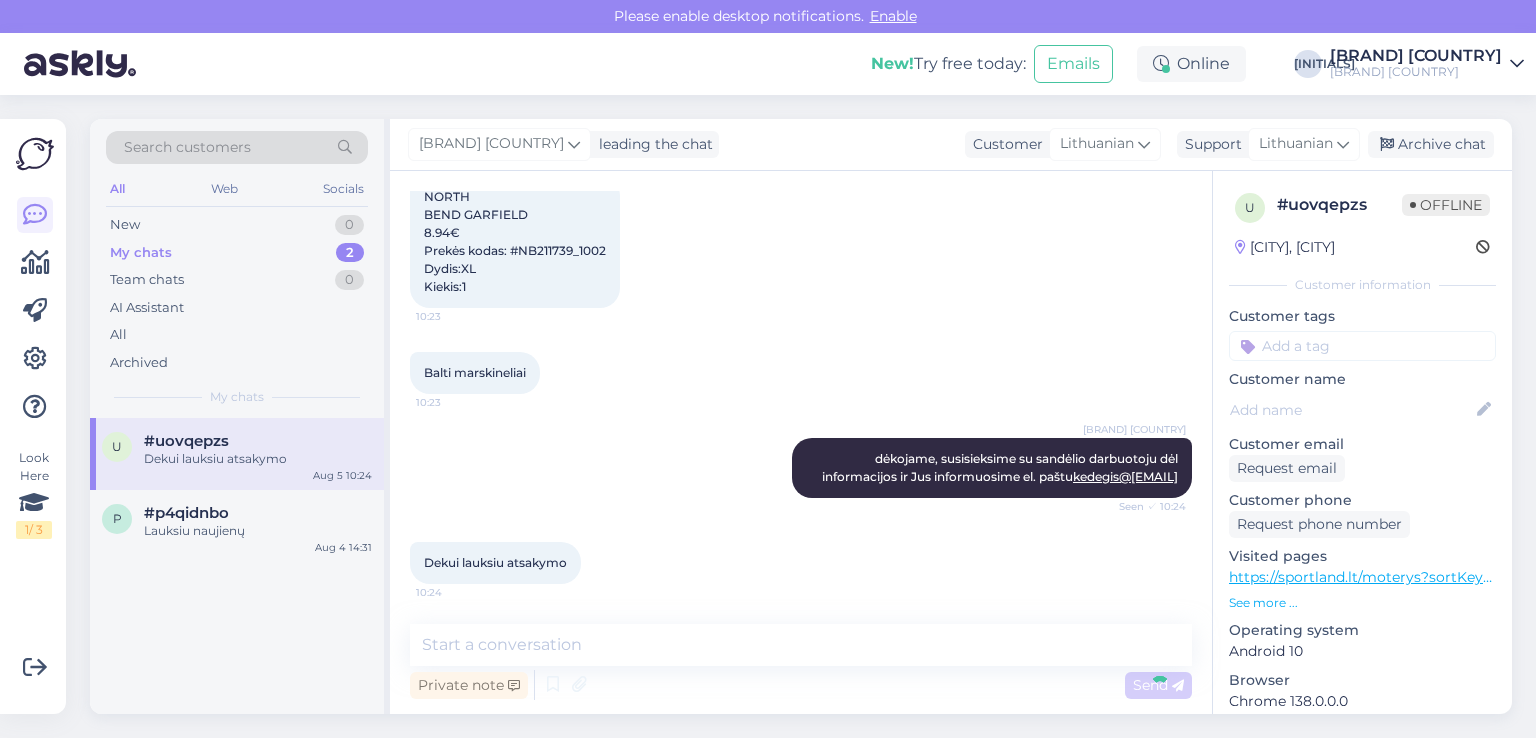 scroll, scrollTop: 868, scrollLeft: 0, axis: vertical 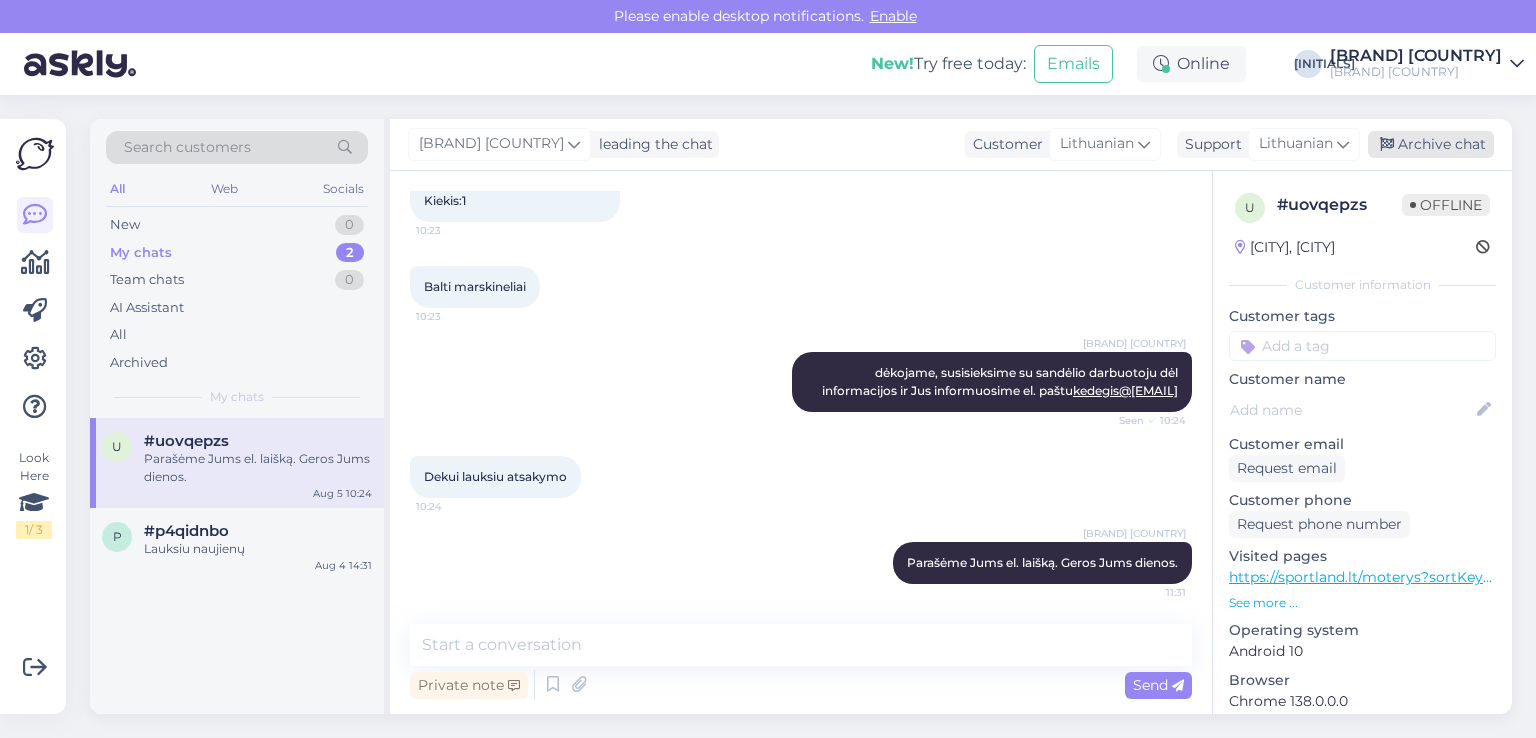 click on "Archive chat" at bounding box center [1431, 144] 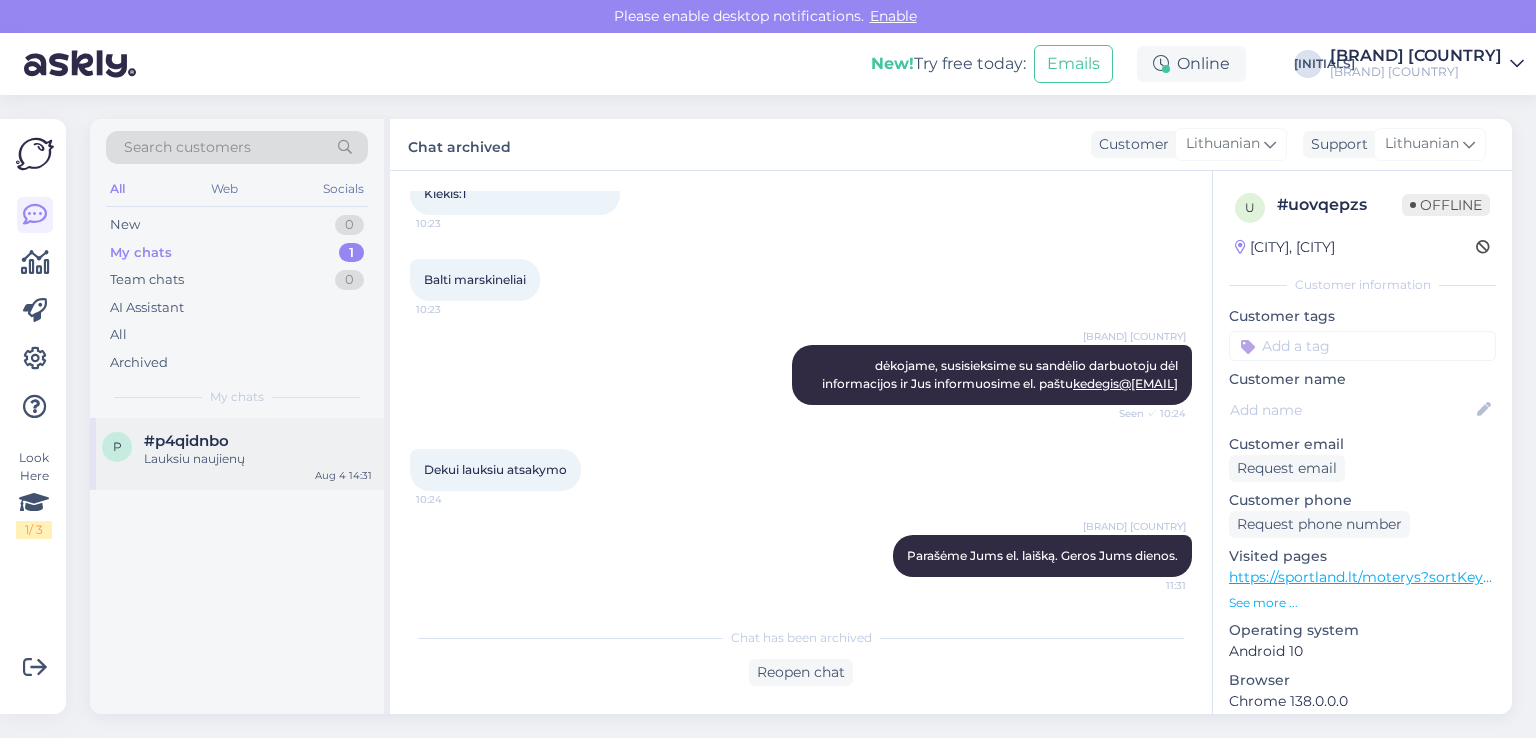 click on "#p4qidnbo" at bounding box center (186, 441) 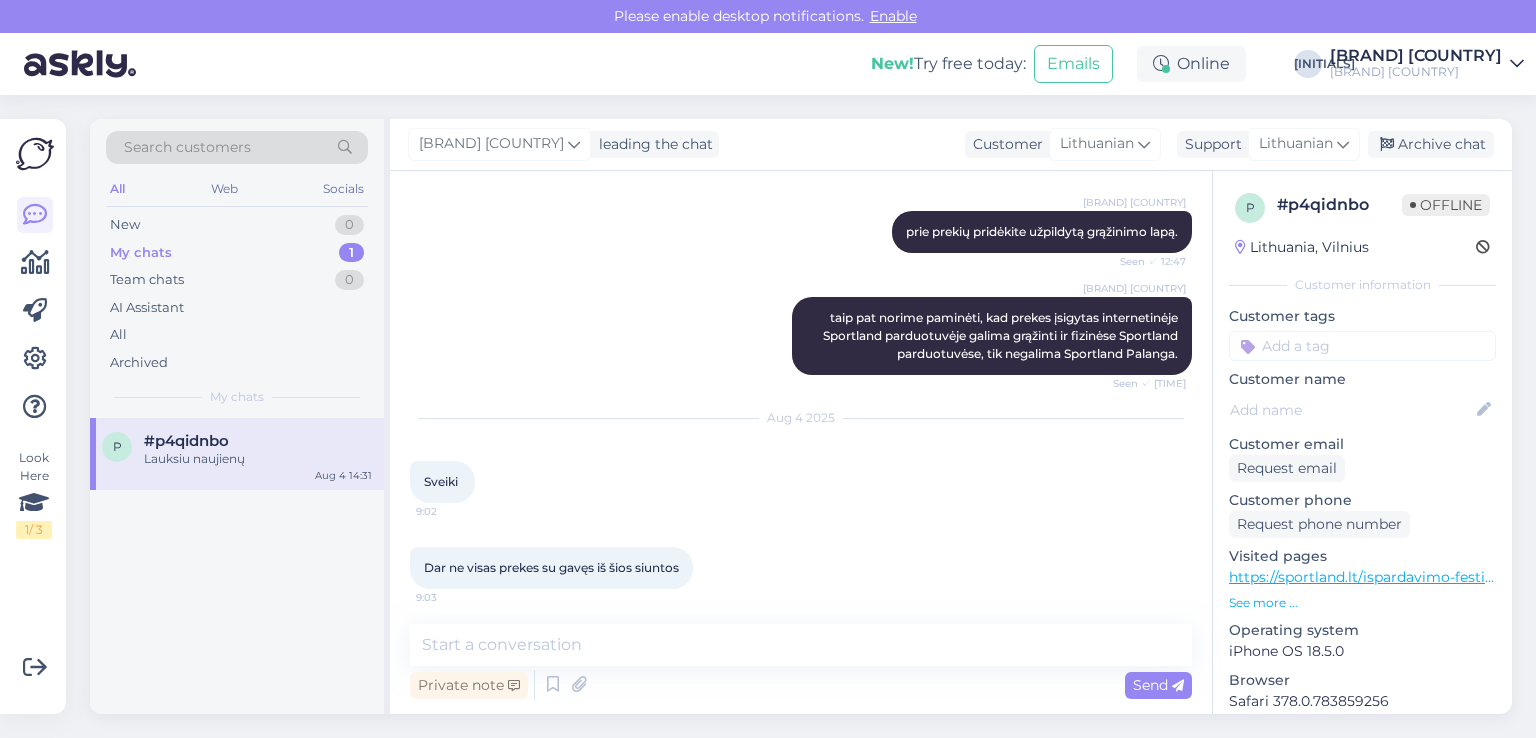 scroll, scrollTop: 800, scrollLeft: 0, axis: vertical 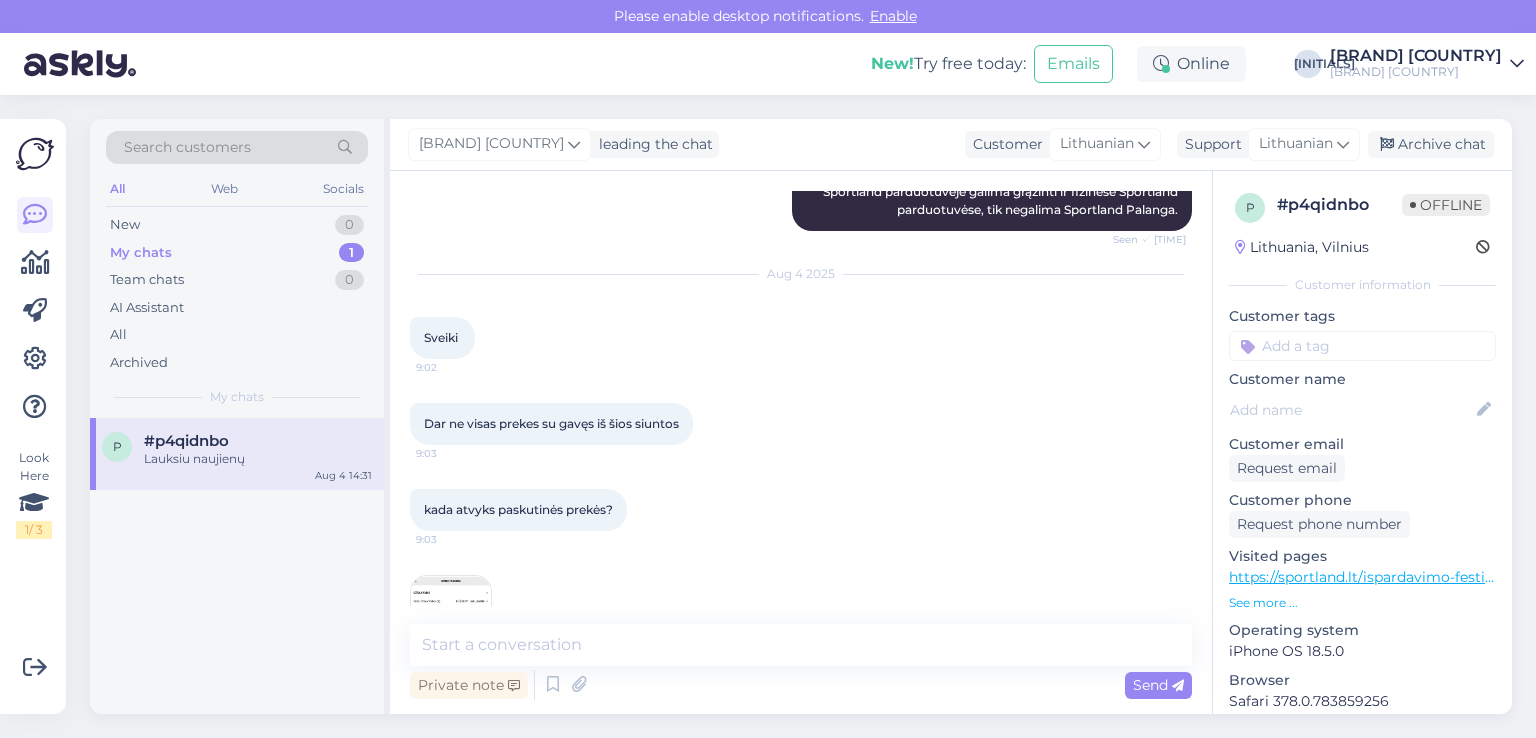 click on "#p4qidnbo" at bounding box center (258, 441) 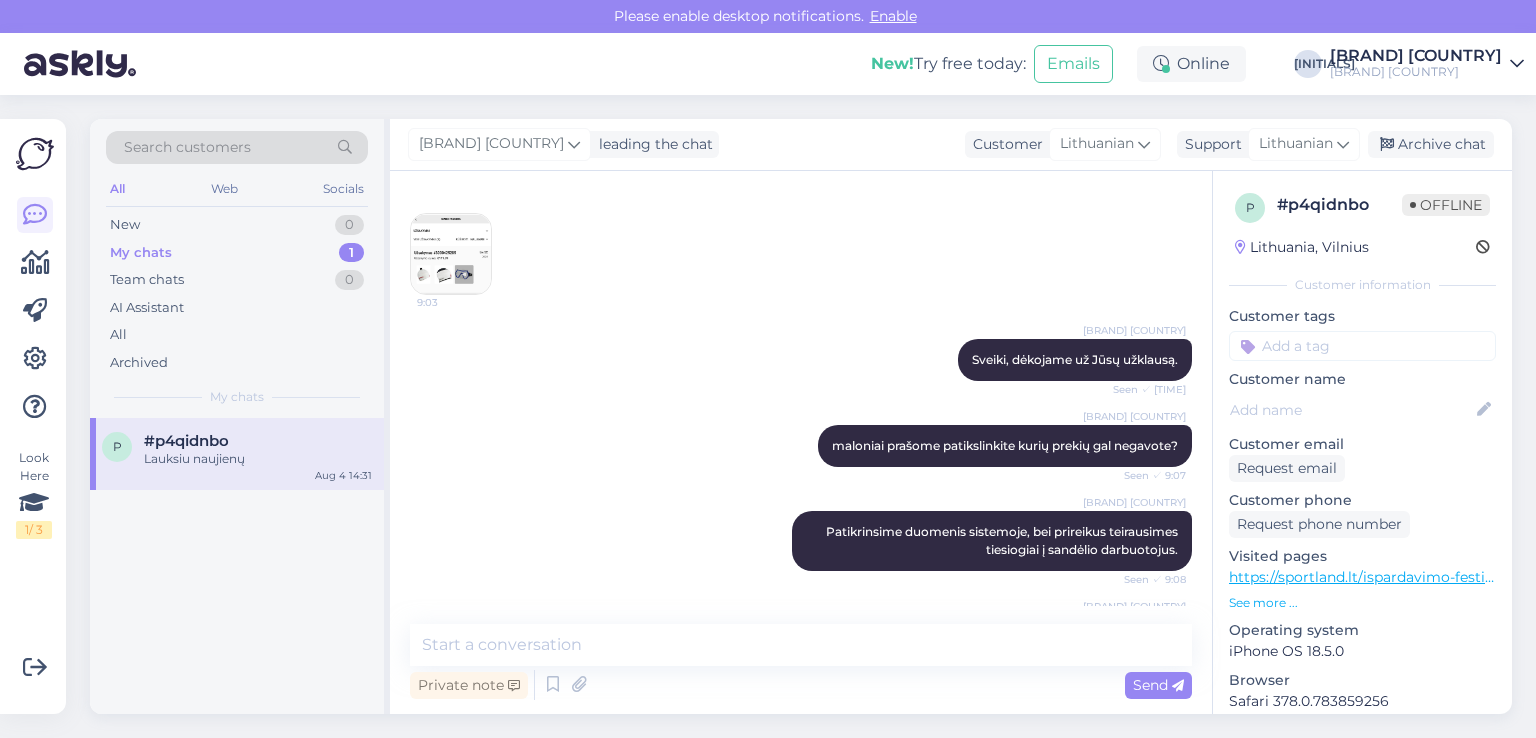 scroll, scrollTop: 1047, scrollLeft: 0, axis: vertical 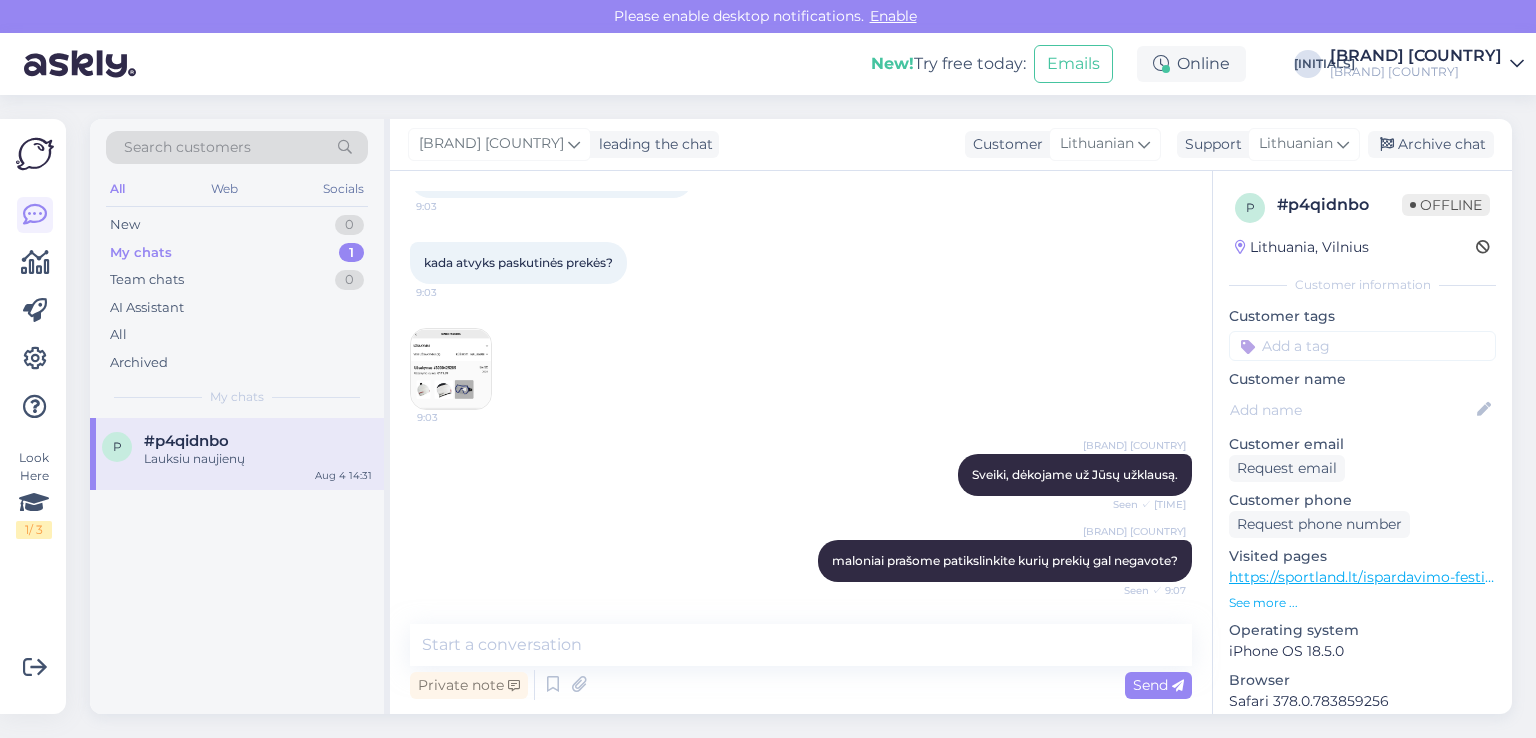 click at bounding box center [451, 369] 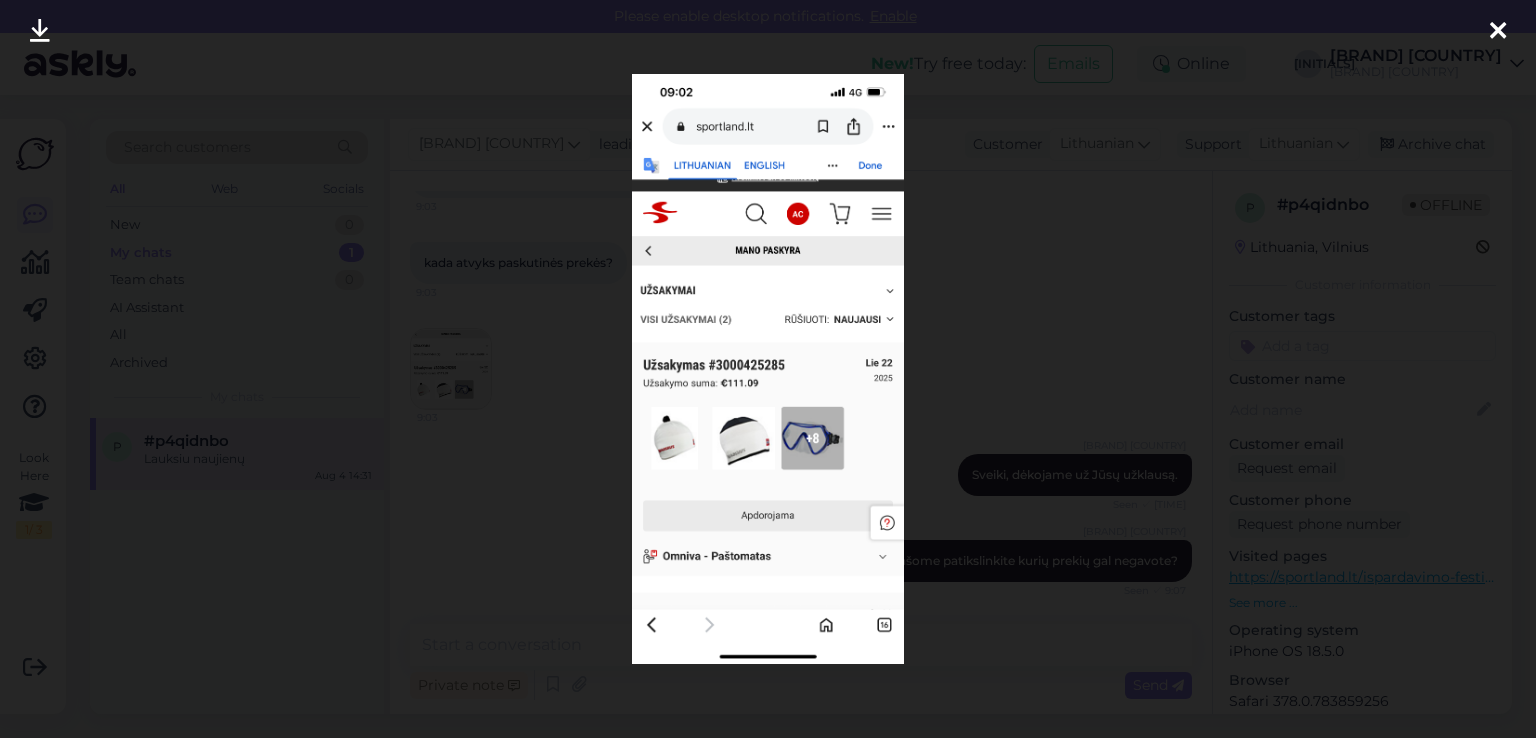 click at bounding box center [1498, 32] 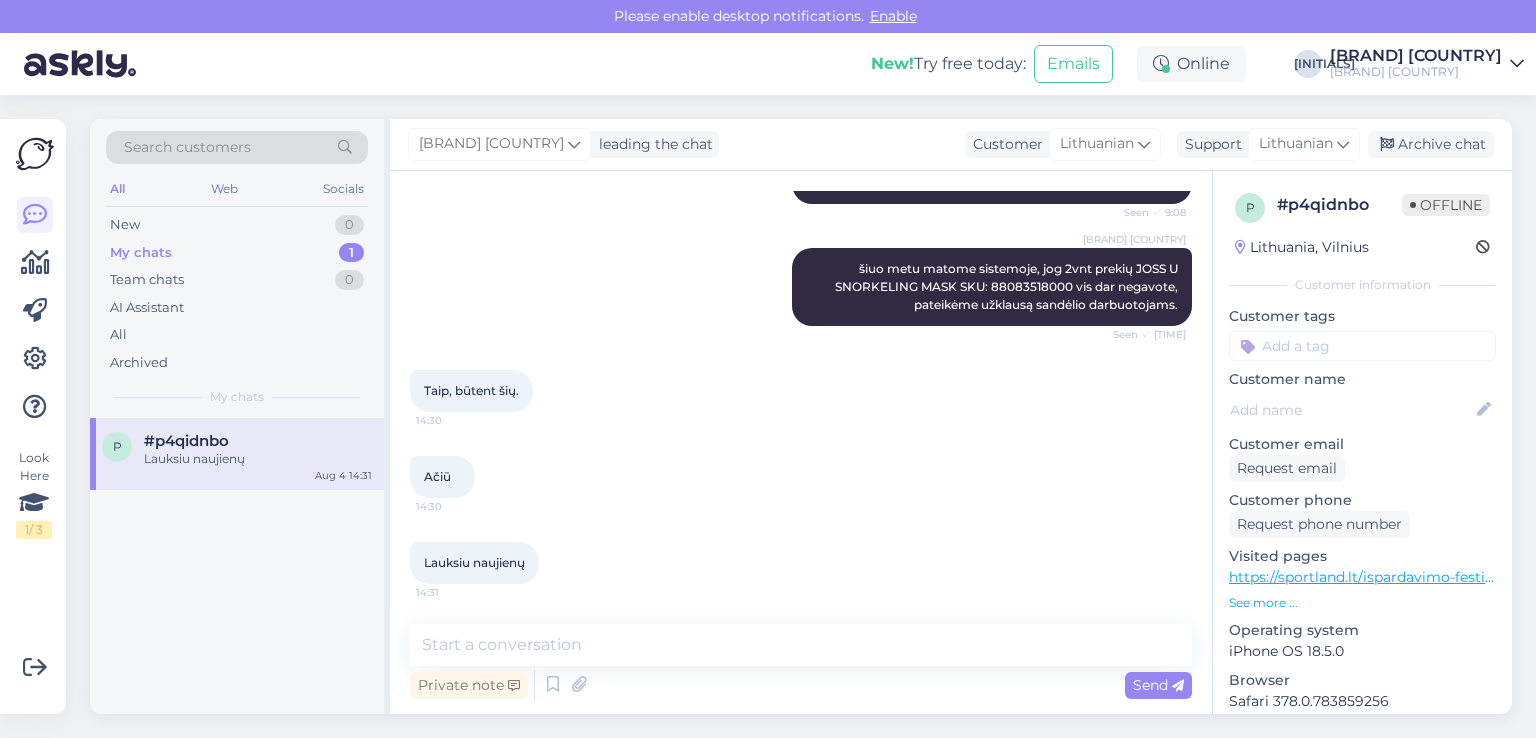scroll, scrollTop: 1547, scrollLeft: 0, axis: vertical 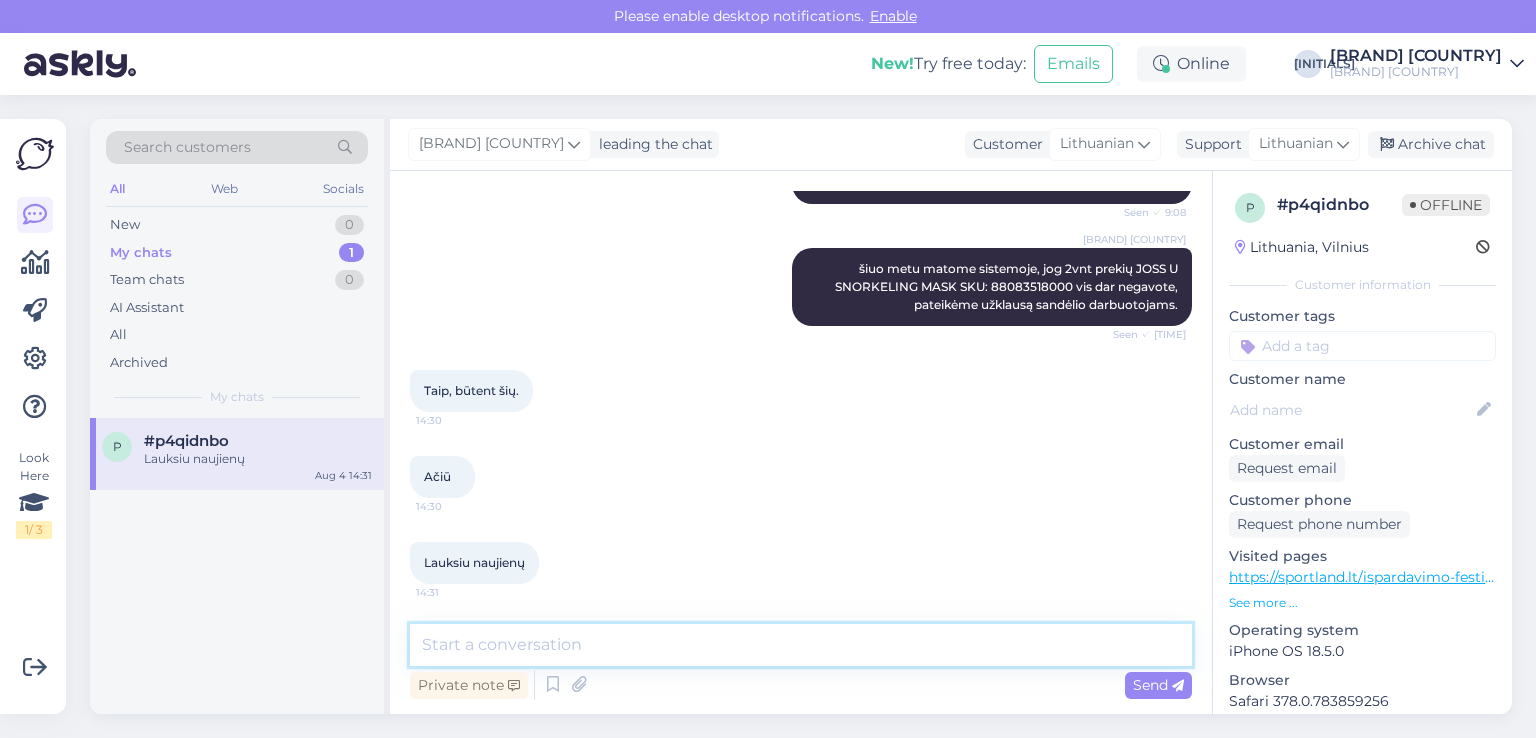 click at bounding box center [801, 645] 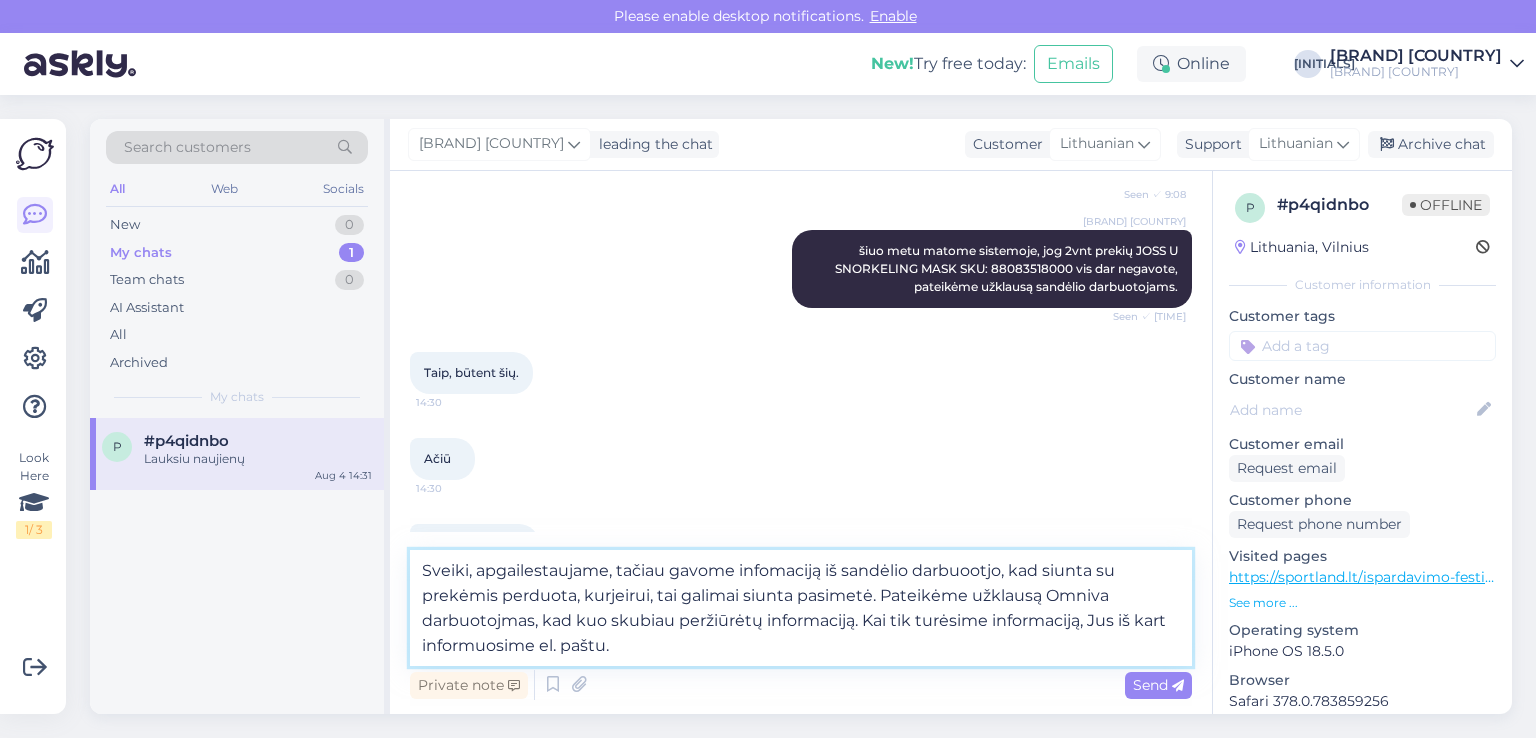 drag, startPoint x: 617, startPoint y: 568, endPoint x: 600, endPoint y: 561, distance: 18.384777 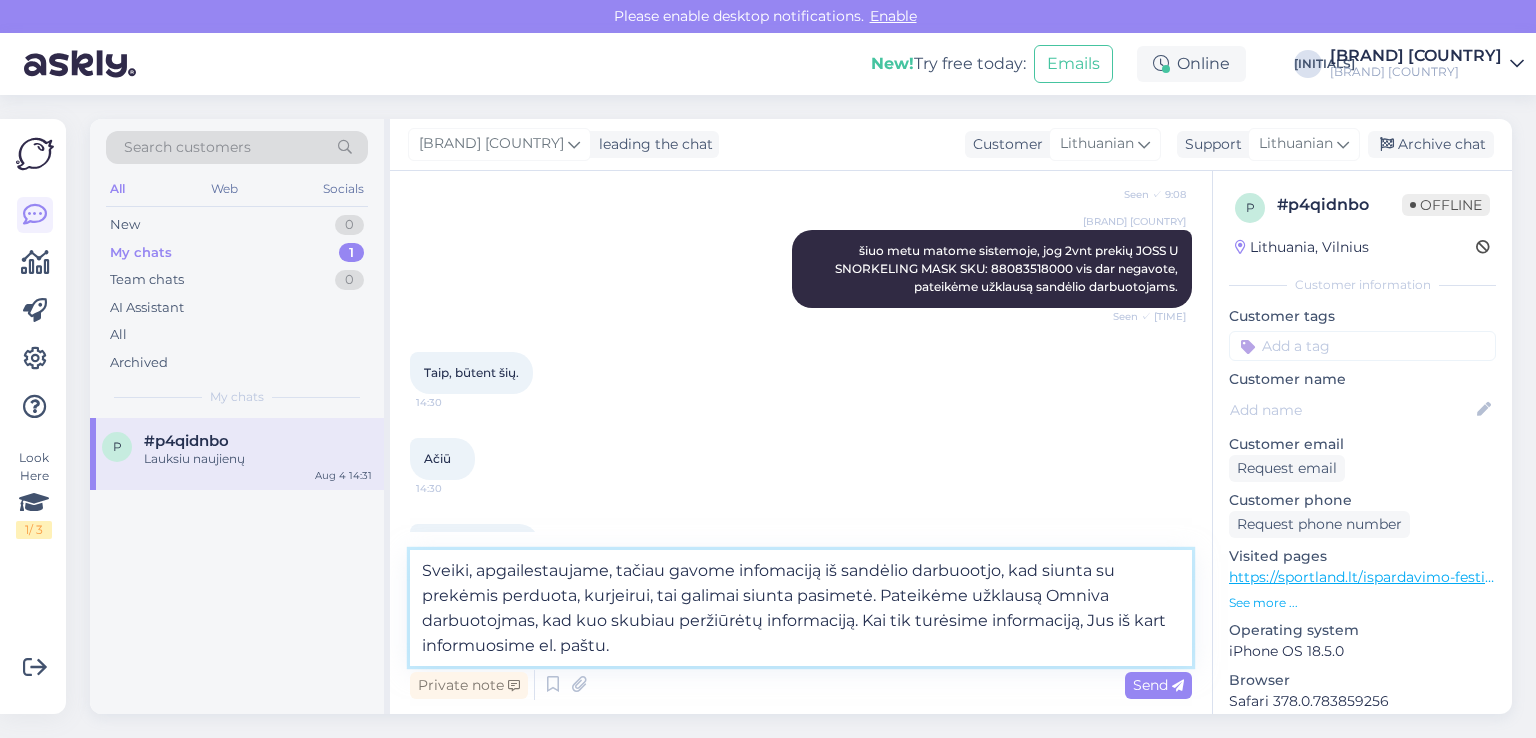 drag, startPoint x: 664, startPoint y: 573, endPoint x: 464, endPoint y: 569, distance: 200.04 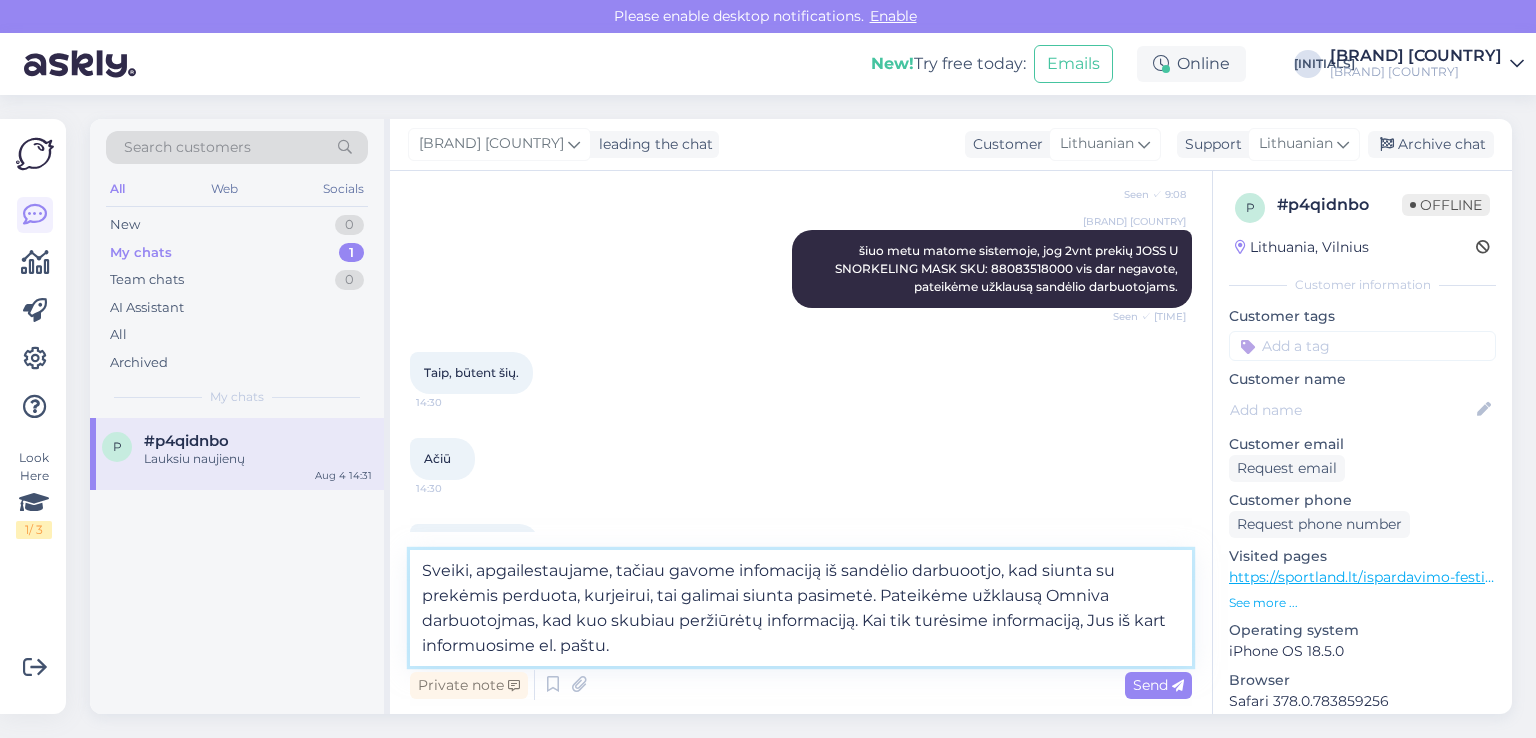 click on "Sveiki, apgailestaujame, tačiau gavome infomaciją iš sandėlio darbuootjo, kad siunta su prekėmis perduota, kurjeirui, tai galimai siunta pasimetė. Pateikėme užklausą Omniva darbuotojmas, kad kuo skubiau peržiūrėtų informaciją. Kai tik turėsime informaciją, Jus iš kart informuosime el. paštu." at bounding box center [801, 608] 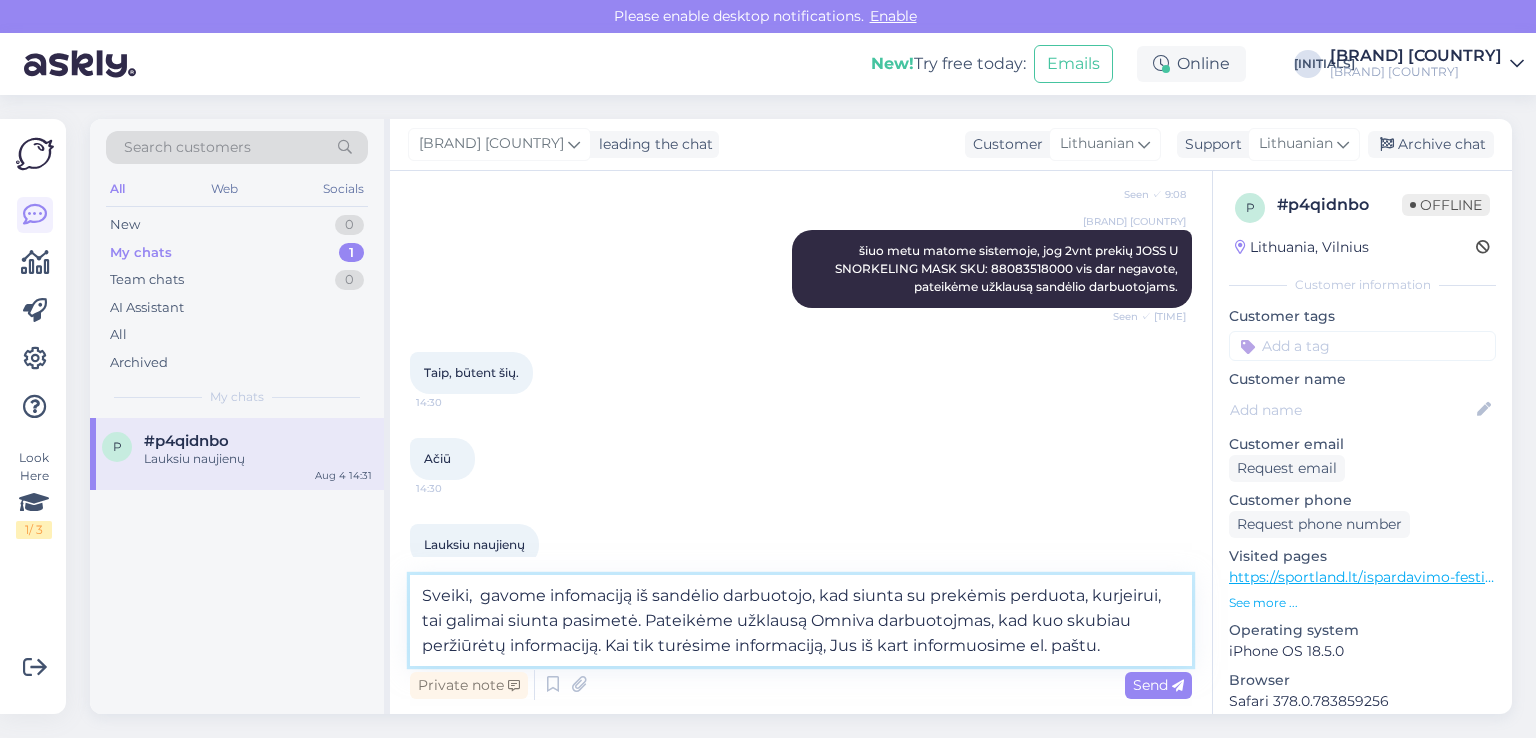 click on "Sveiki,  gavome infomaciją iš sandėlio darbuotojo, kad siunta su prekėmis perduota, kurjeirui, tai galimai siunta pasimetė. Pateikėme užklausą Omniva darbuotojmas, kad kuo skubiau peržiūrėtų informaciją. Kai tik turėsime informaciją, Jus iš kart informuosime el. paštu." at bounding box center [801, 620] 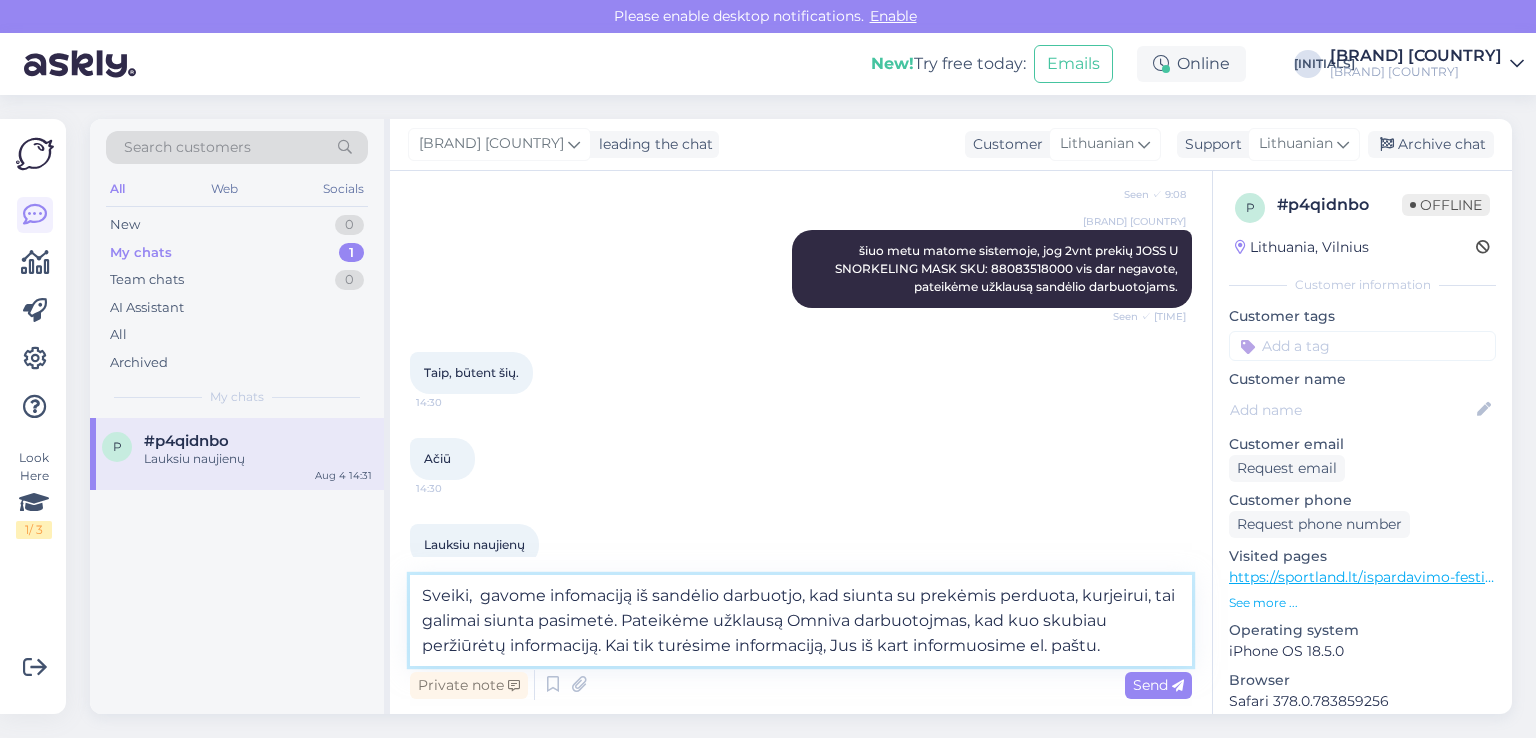 click on "Sveiki,  gavome infomaciją iš sandėlio darbuotjo, kad siunta su prekėmis perduota, kurjeirui, tai galimai siunta pasimetė. Pateikėme užklausą Omniva darbuotojmas, kad kuo skubiau peržiūrėtų informaciją. Kai tik turėsime informaciją, Jus iš kart informuosime el. paštu." at bounding box center [801, 620] 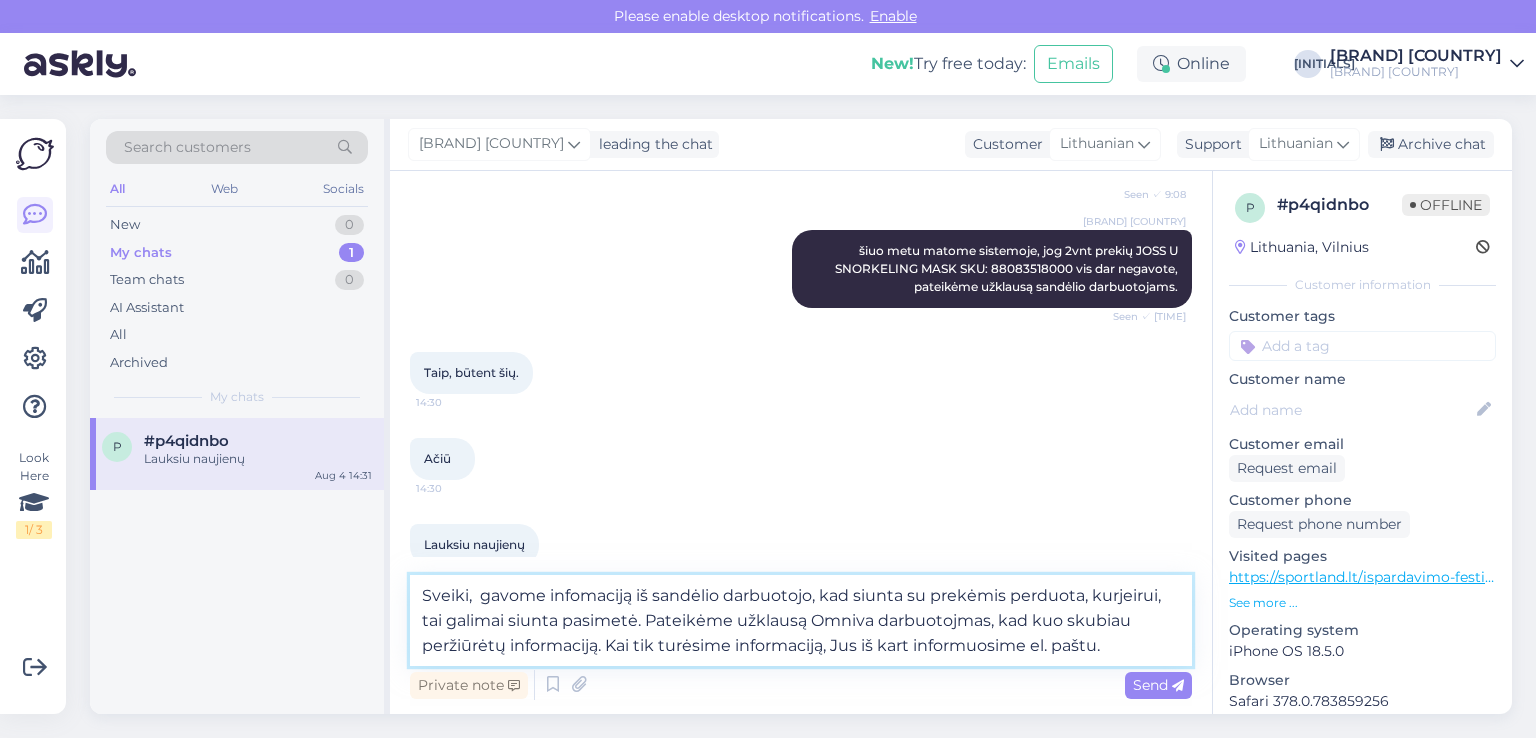 drag, startPoint x: 600, startPoint y: 651, endPoint x: 516, endPoint y: 649, distance: 84.0238 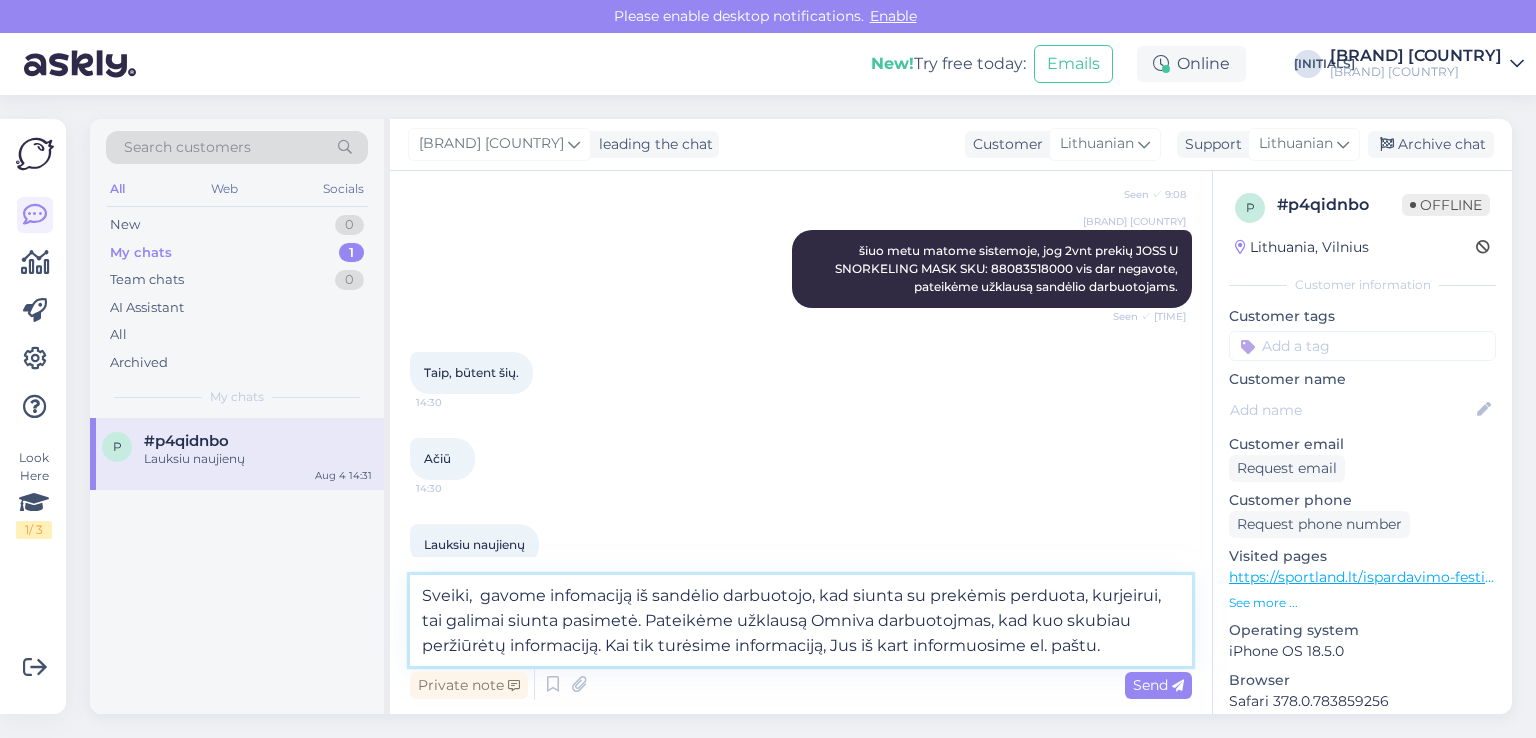 click on "Sveiki,  gavome infomaciją iš sandėlio darbuotojo, kad siunta su prekėmis perduota, kurjeirui, tai galimai siunta pasimetė. Pateikėme užklausą Omniva darbuotojmas, kad kuo skubiau peržiūrėtų informaciją. Kai tik turėsime informaciją, Jus iš kart informuosime el. paštu." at bounding box center (801, 620) 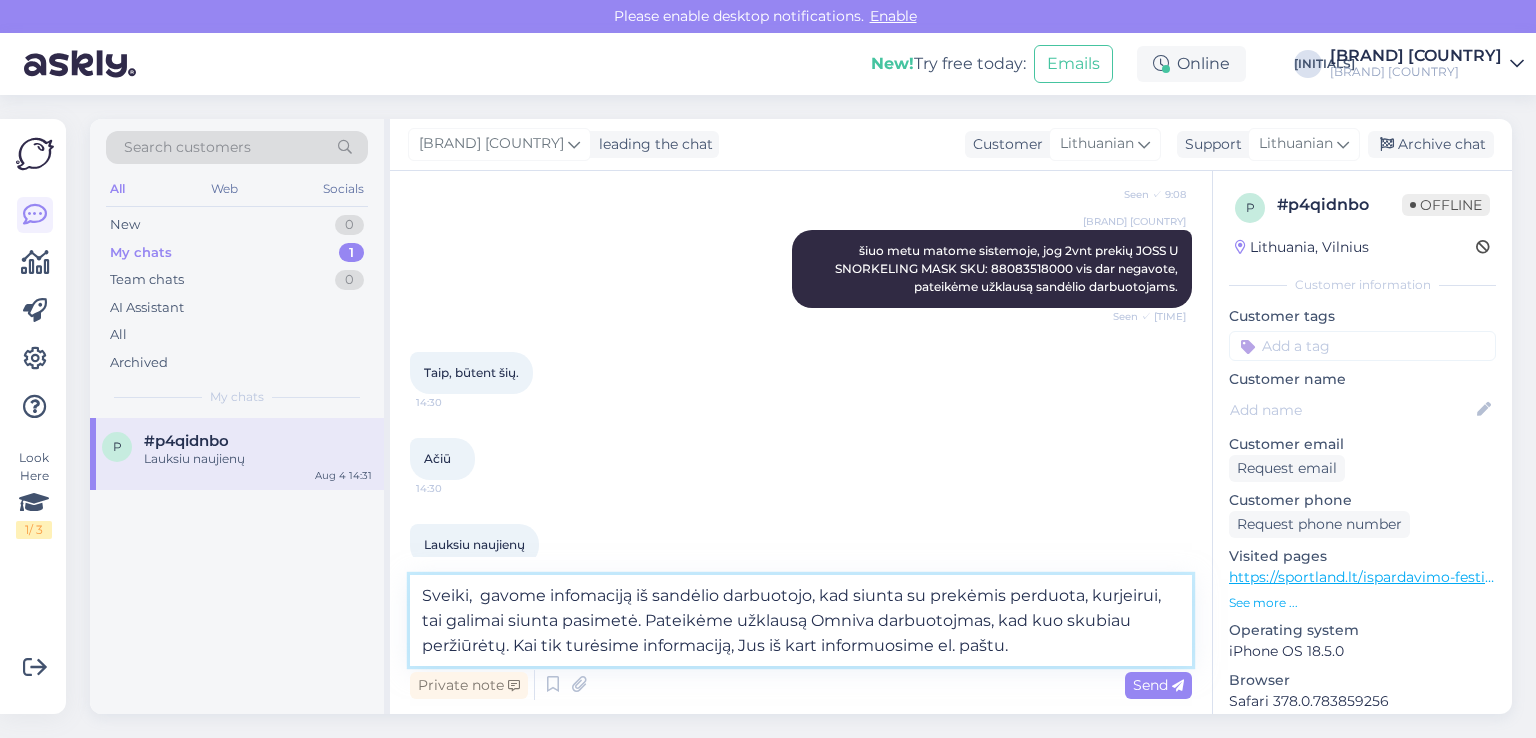 click on "Sveiki,  gavome infomaciją iš sandėlio darbuotojo, kad siunta su prekėmis perduota, kurjeirui, tai galimai siunta pasimetė. Pateikėme užklausą Omniva darbuotojmas, kad kuo skubiau peržiūrėtų. Kai tik turėsime informaciją, Jus iš kart informuosime el. paštu." at bounding box center [801, 620] 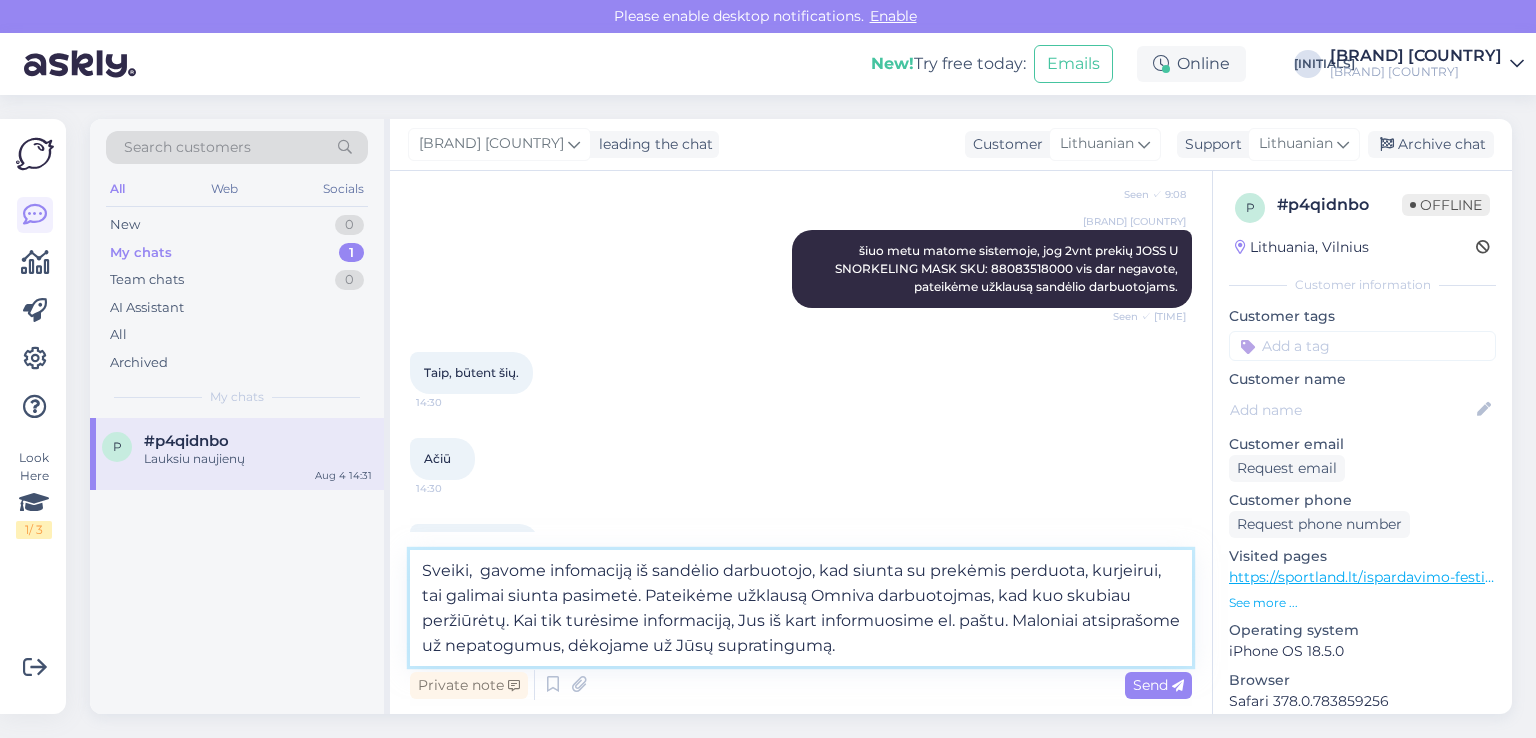 type on "Sveiki,  gavome infomaciją iš sandėlio darbuotojo, kad siunta su prekėmis perduota, kurjeirui, tai galimai siunta pasimetė. Pateikėme užklausą Omniva darbuotojmas, kad kuo skubiau peržiūrėtų. Kai tik turėsime informaciją, Jus iš kart informuosime el. paštu. Maloniai atsiprašome už nepatogumus, dėkojame už Jūsų supratingumą." 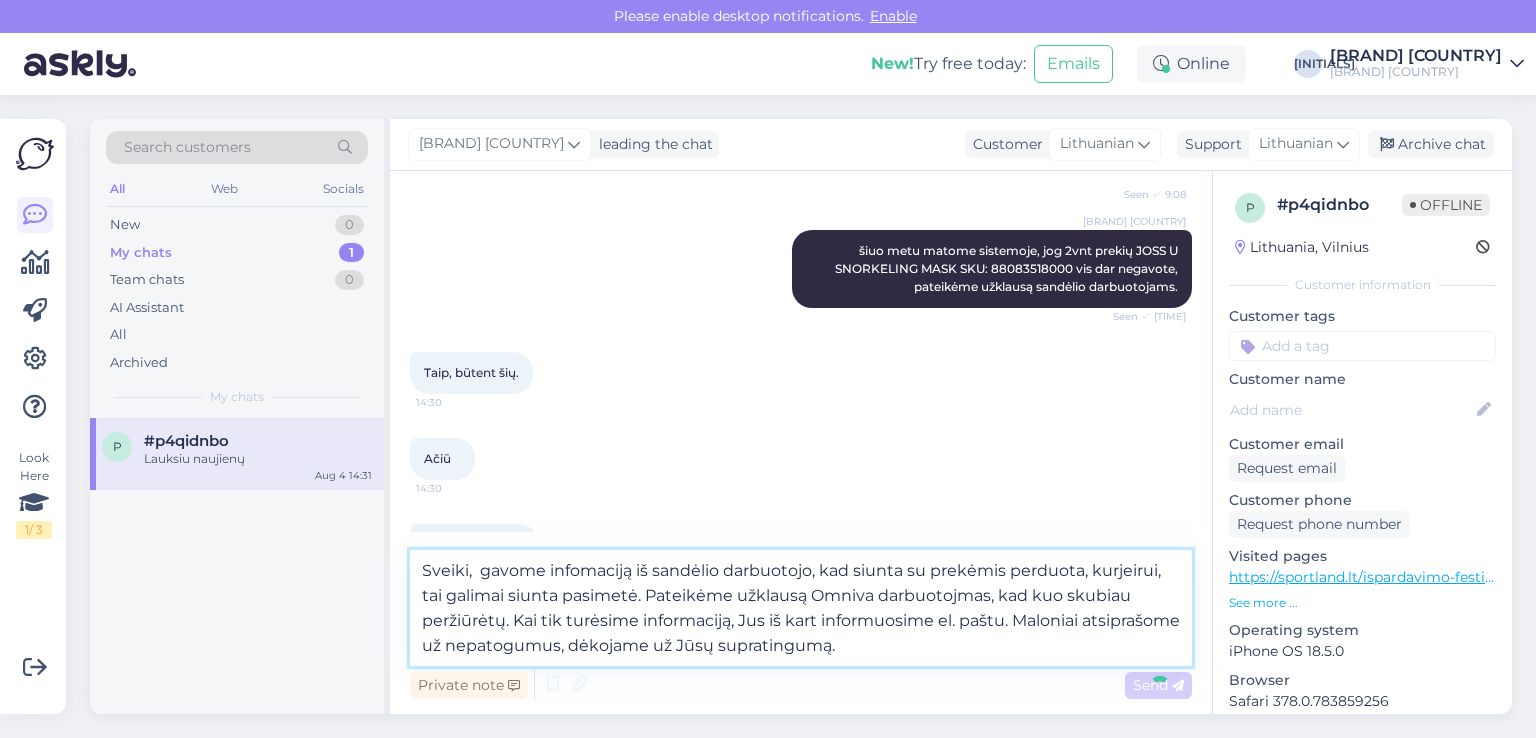 type 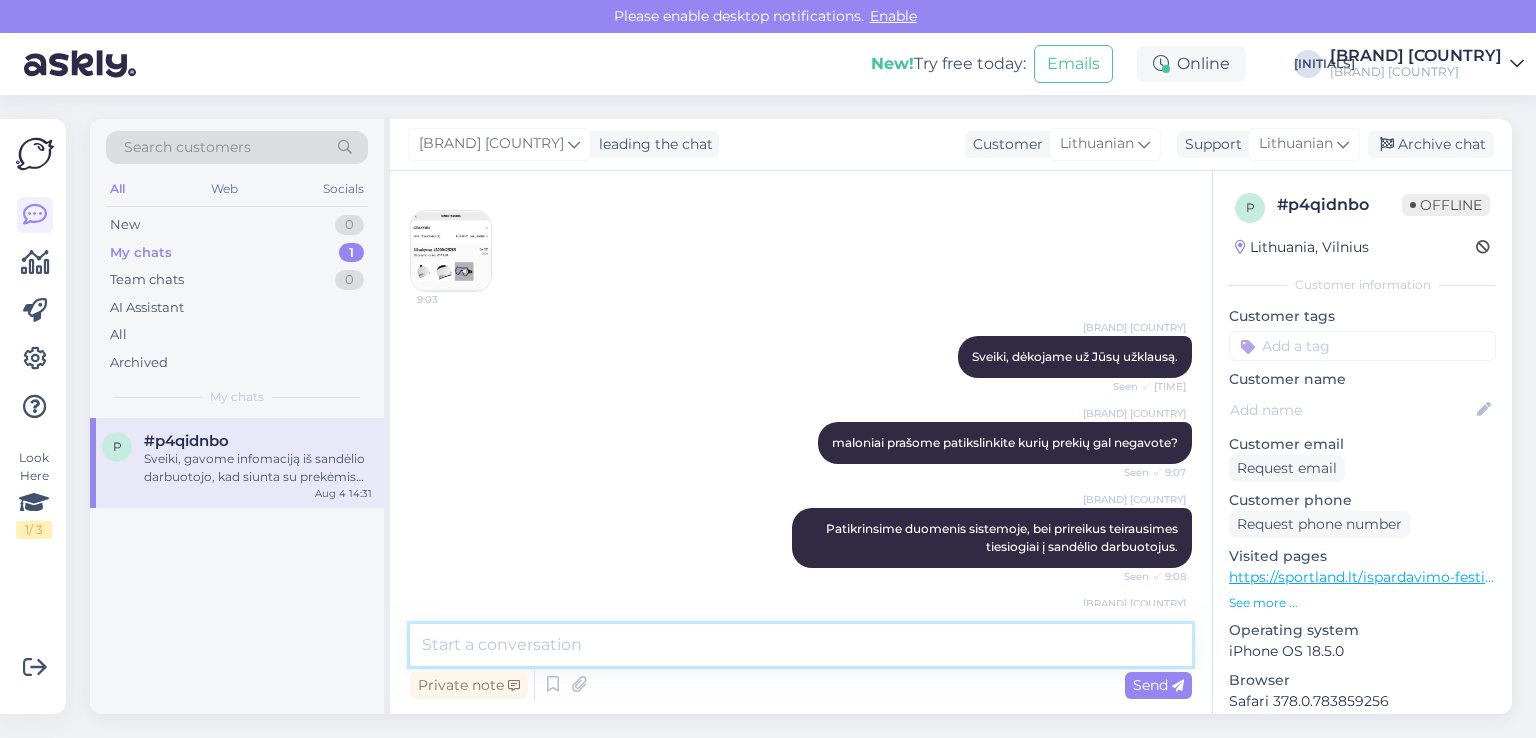 scroll, scrollTop: 1764, scrollLeft: 0, axis: vertical 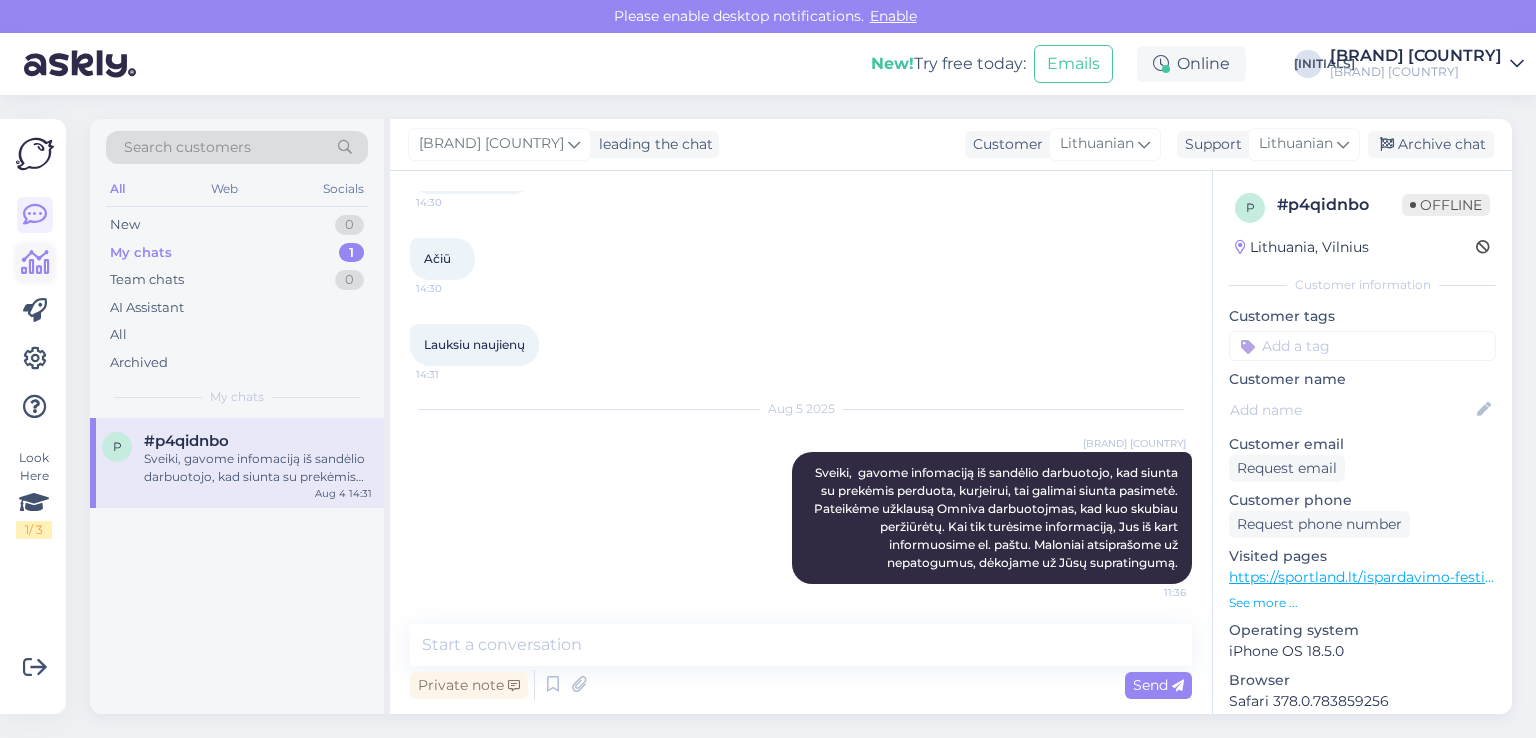 click at bounding box center [35, 263] 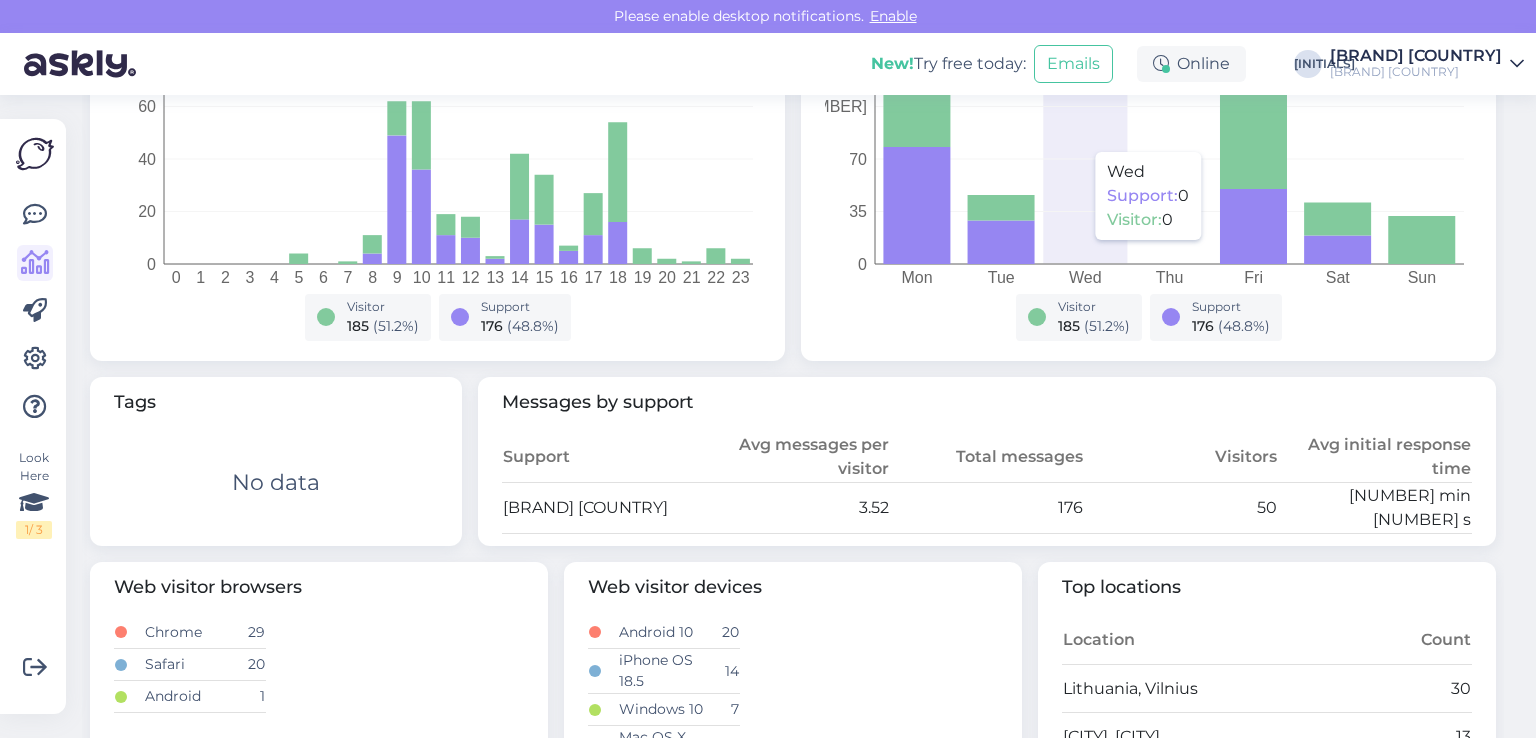 scroll, scrollTop: 0, scrollLeft: 0, axis: both 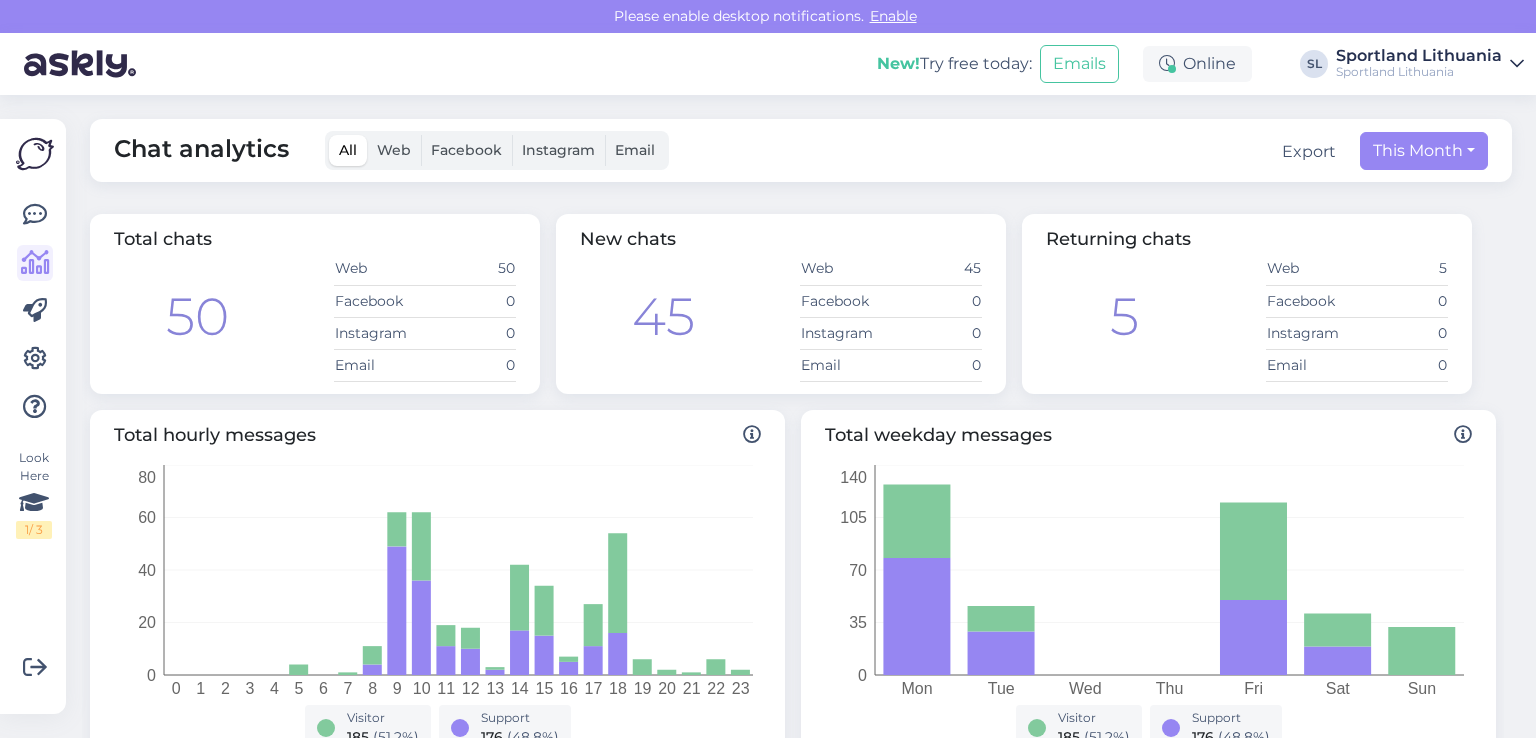 click on "Look Here 1  / 3 Get more Your checklist to get more value from Askly. Close     Connect FB and IG messages     Add your languages     Add your working hours To reply from your smartphone download Askly Chat app for iOS and Android devices." at bounding box center (33, 416) 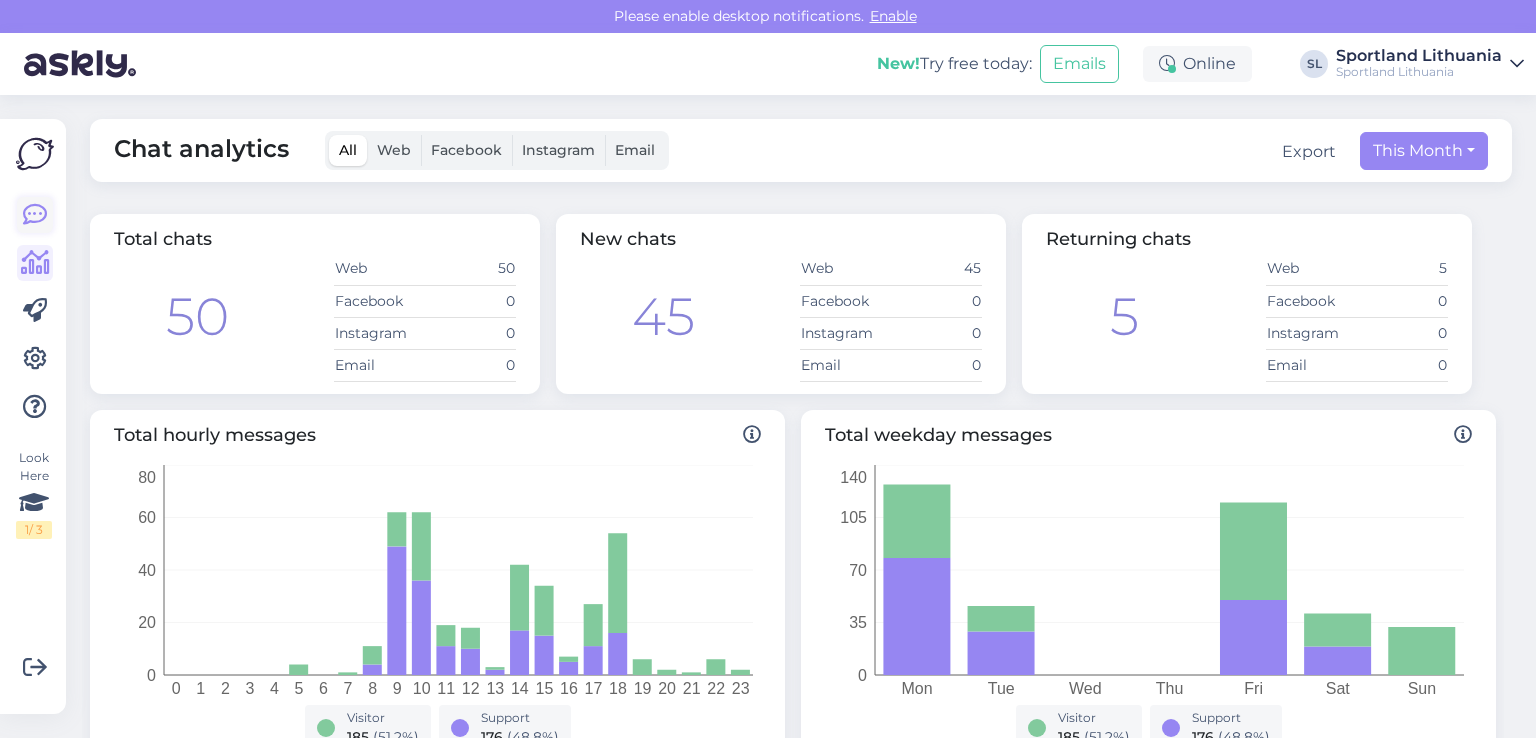 click at bounding box center (35, 215) 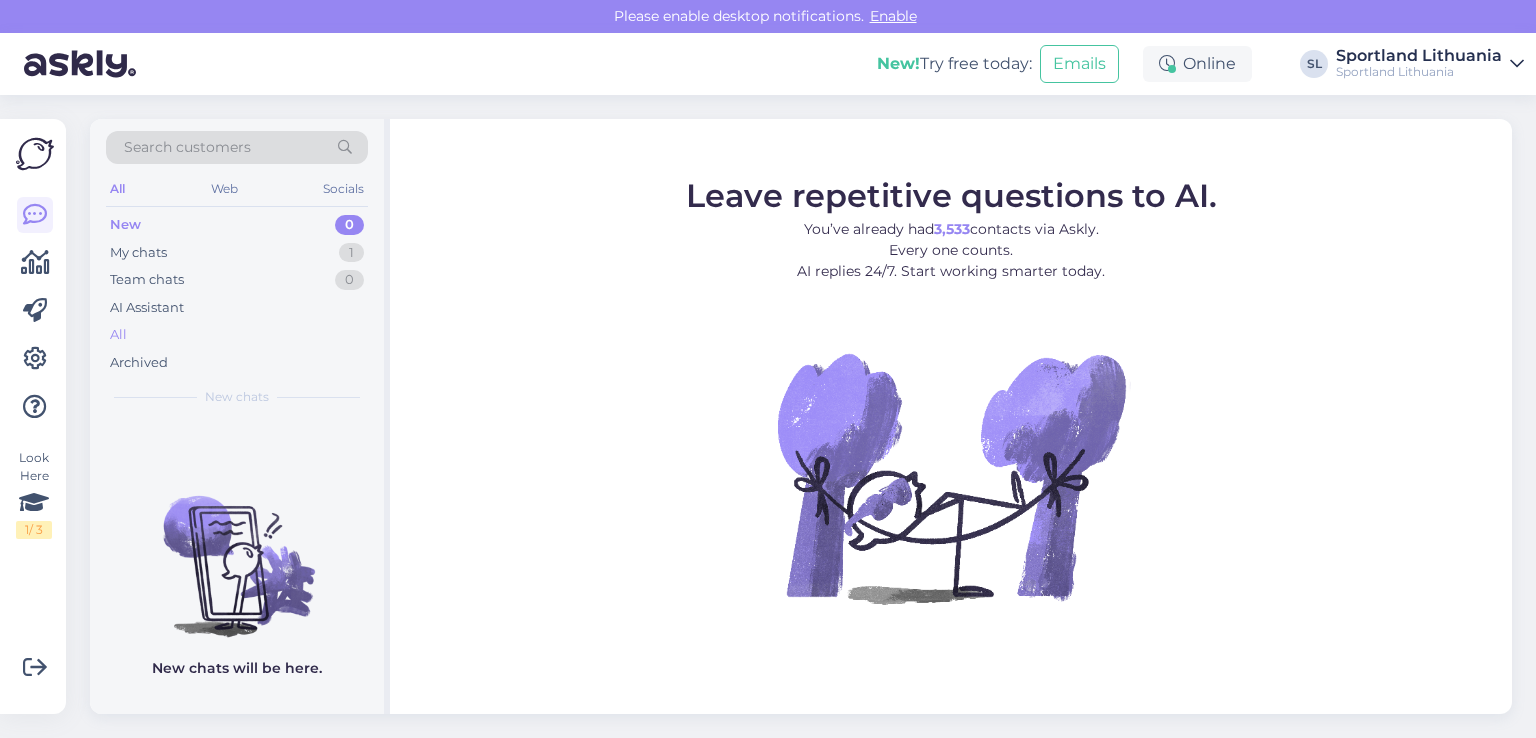 click on "All" at bounding box center (237, 335) 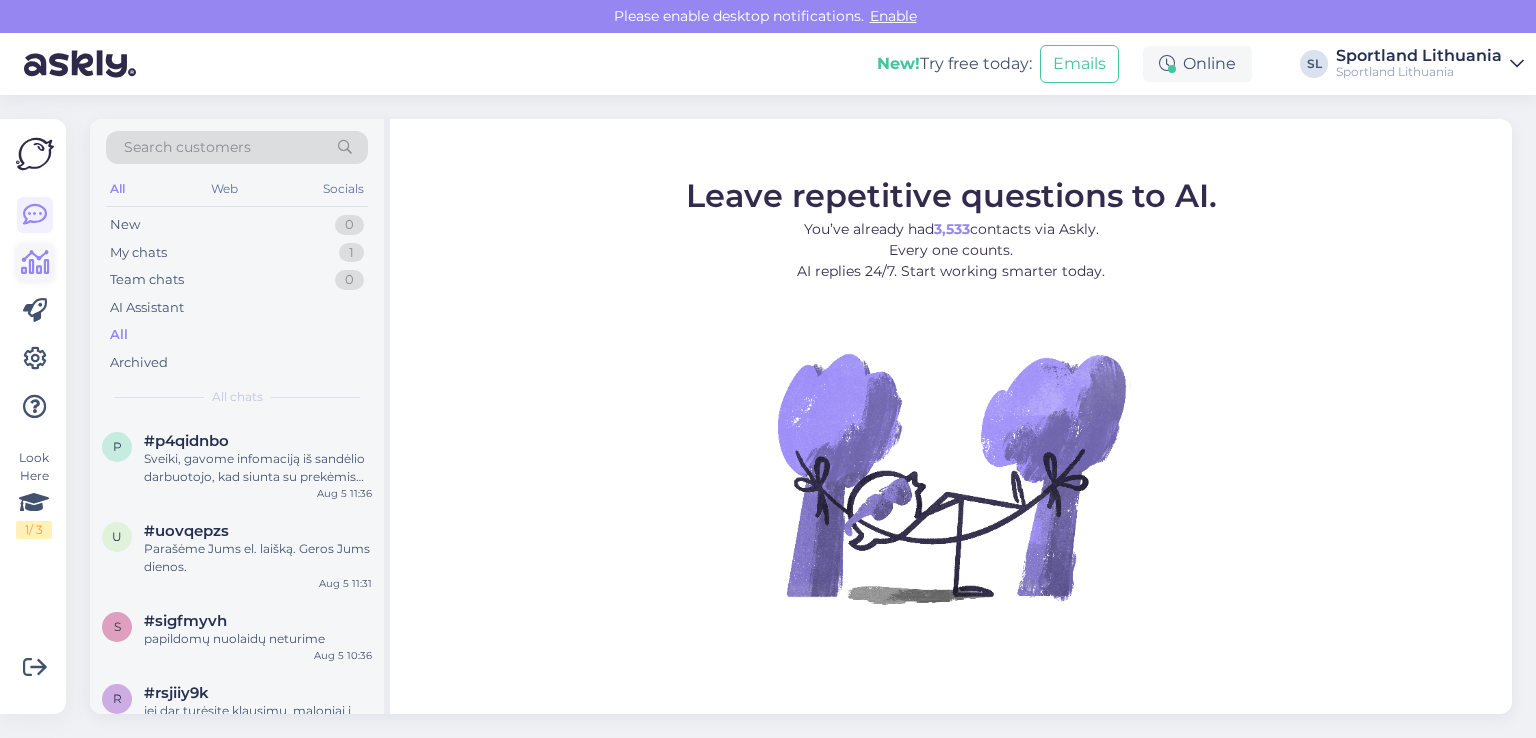 click at bounding box center [35, 263] 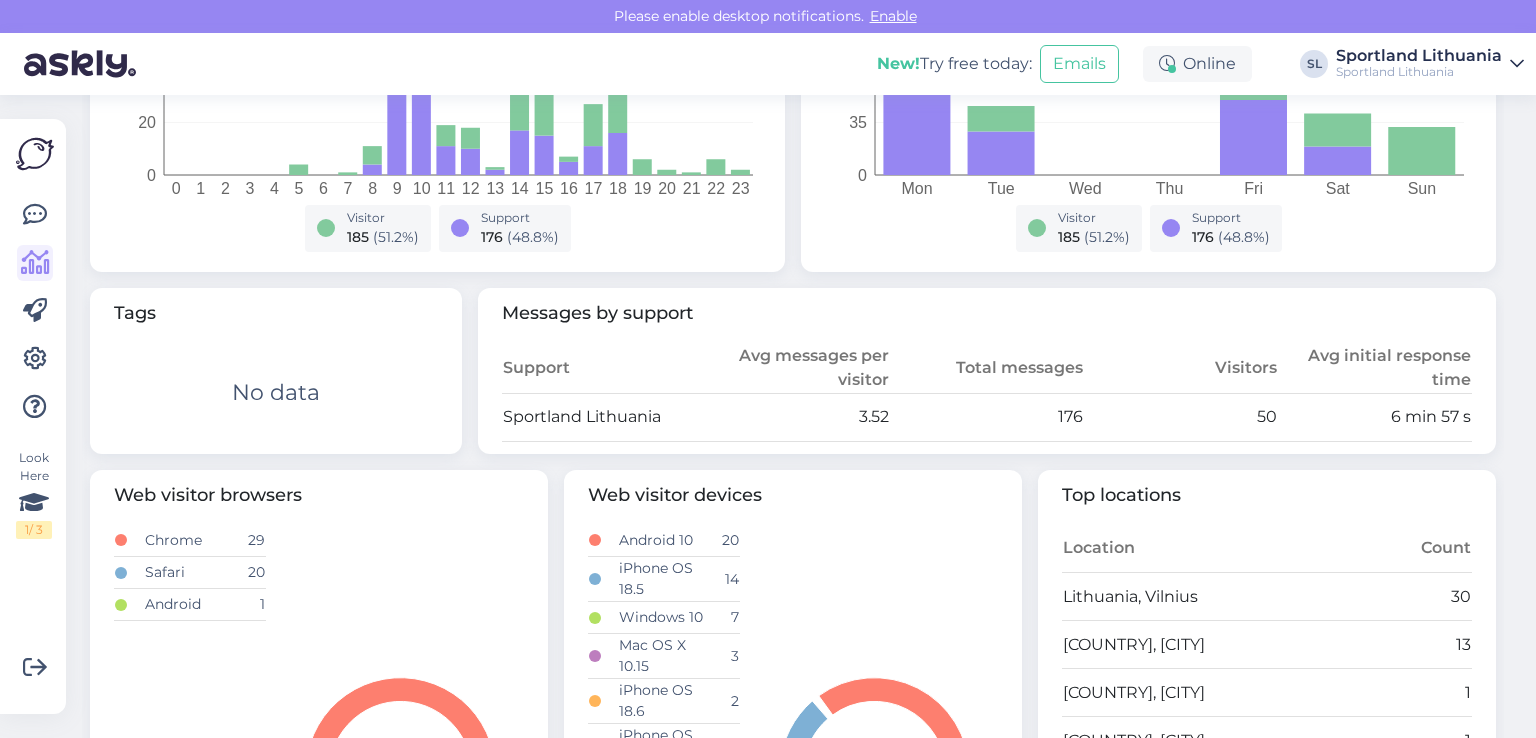 scroll, scrollTop: 0, scrollLeft: 0, axis: both 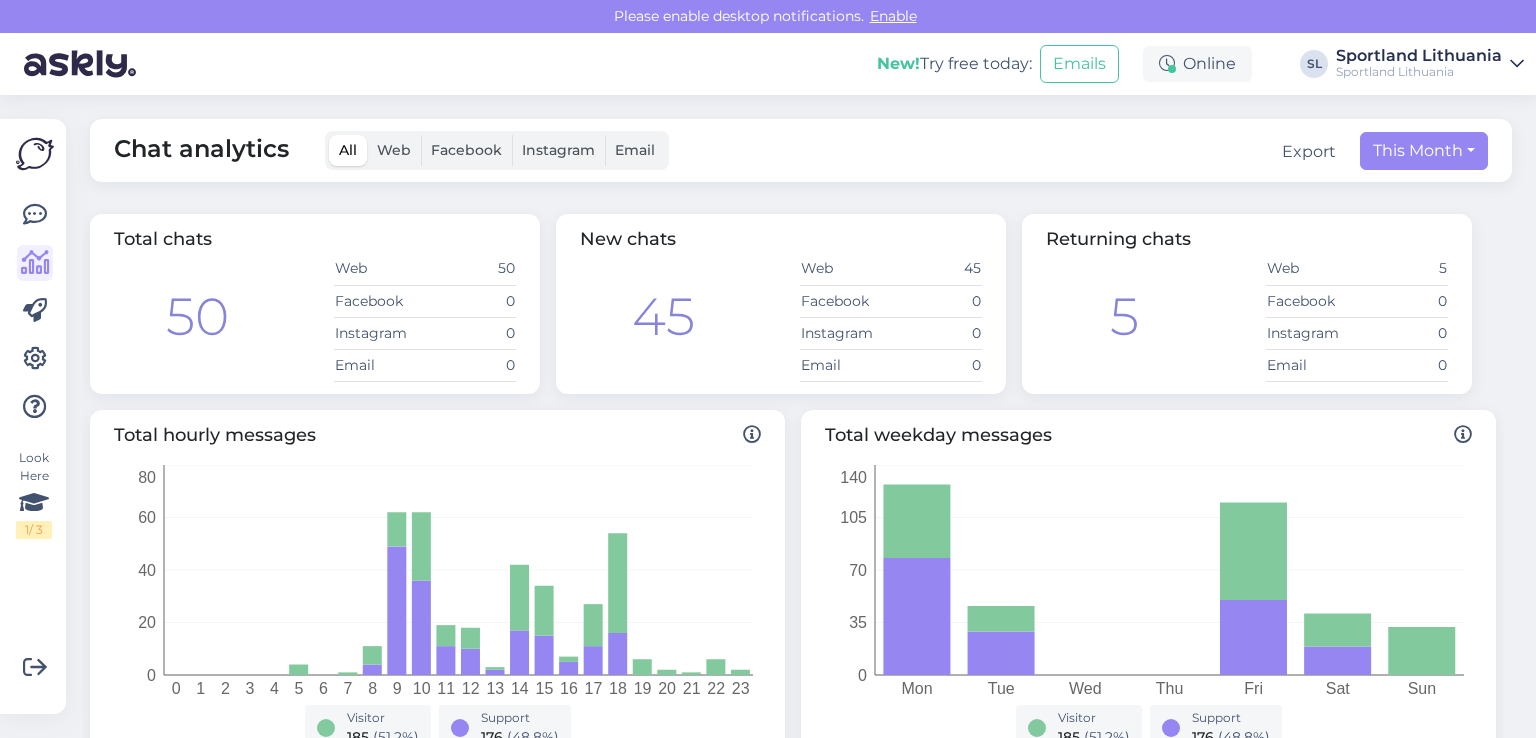 click on "Look Here 1  / 3 Get more Your checklist to get more value from Askly. Close     Connect FB and IG messages     Add your languages     Add your working hours To reply from your smartphone download Askly Chat app for iOS and Android devices." at bounding box center (33, 416) 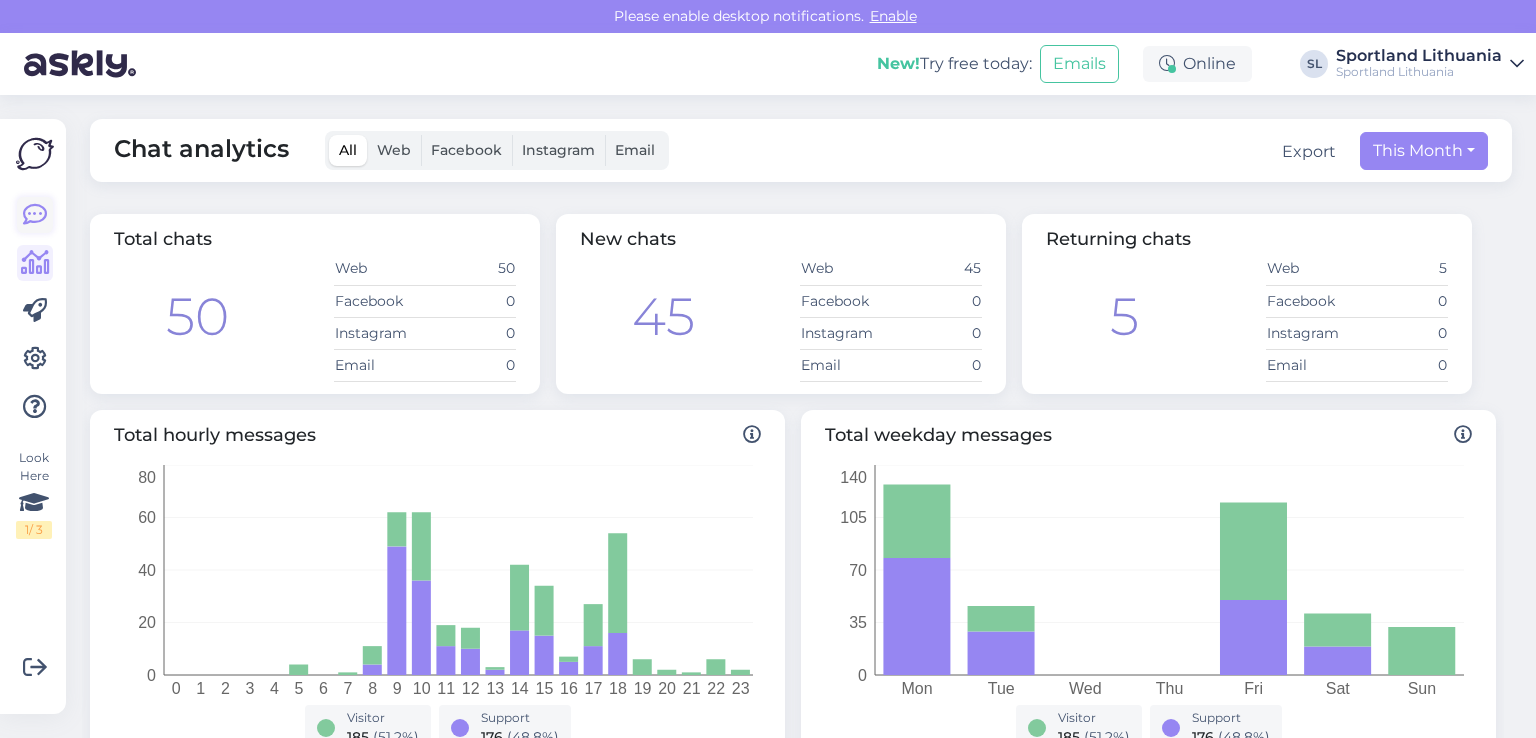 click at bounding box center (35, 215) 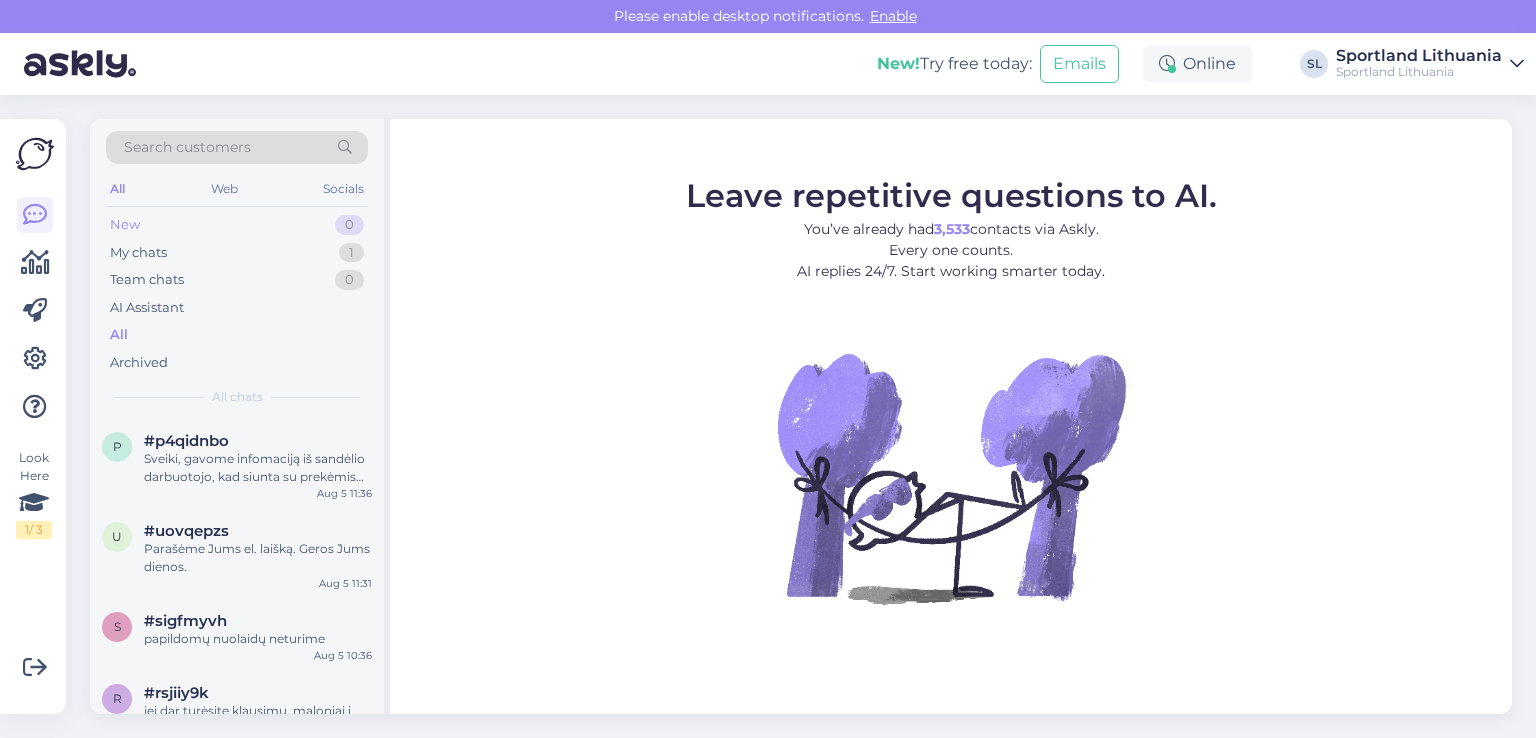 click on "New 0" at bounding box center [237, 225] 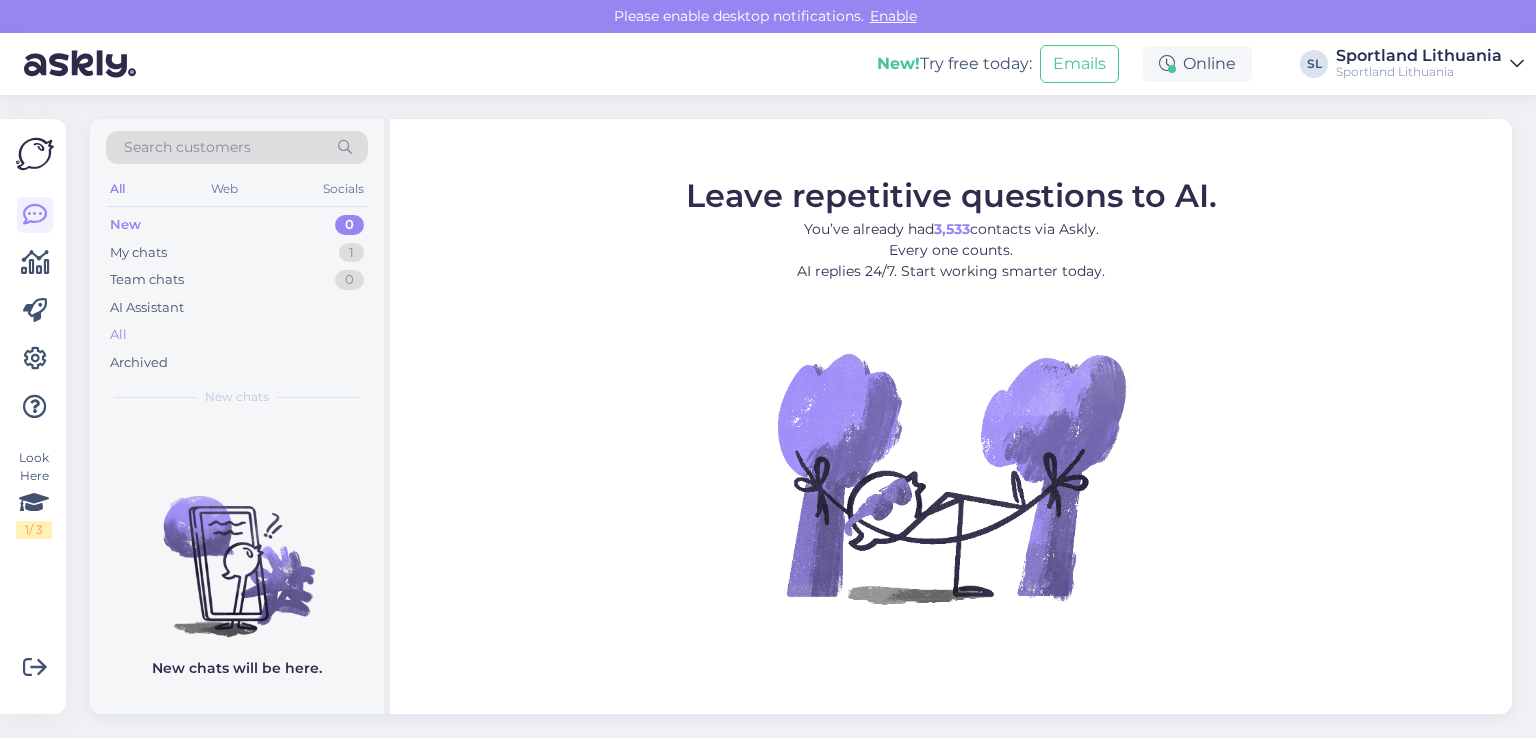 click on "All" at bounding box center [237, 335] 